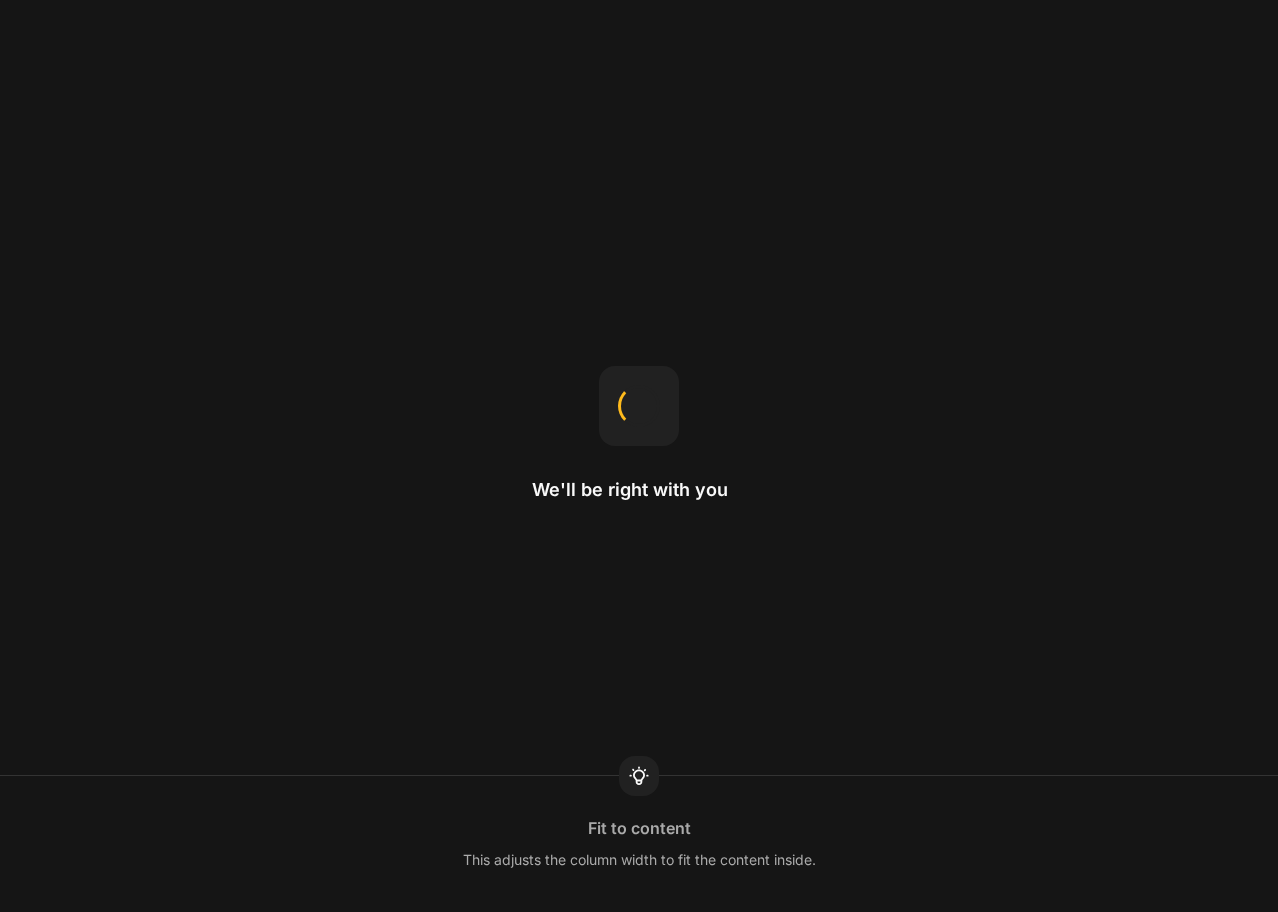 scroll, scrollTop: 0, scrollLeft: 0, axis: both 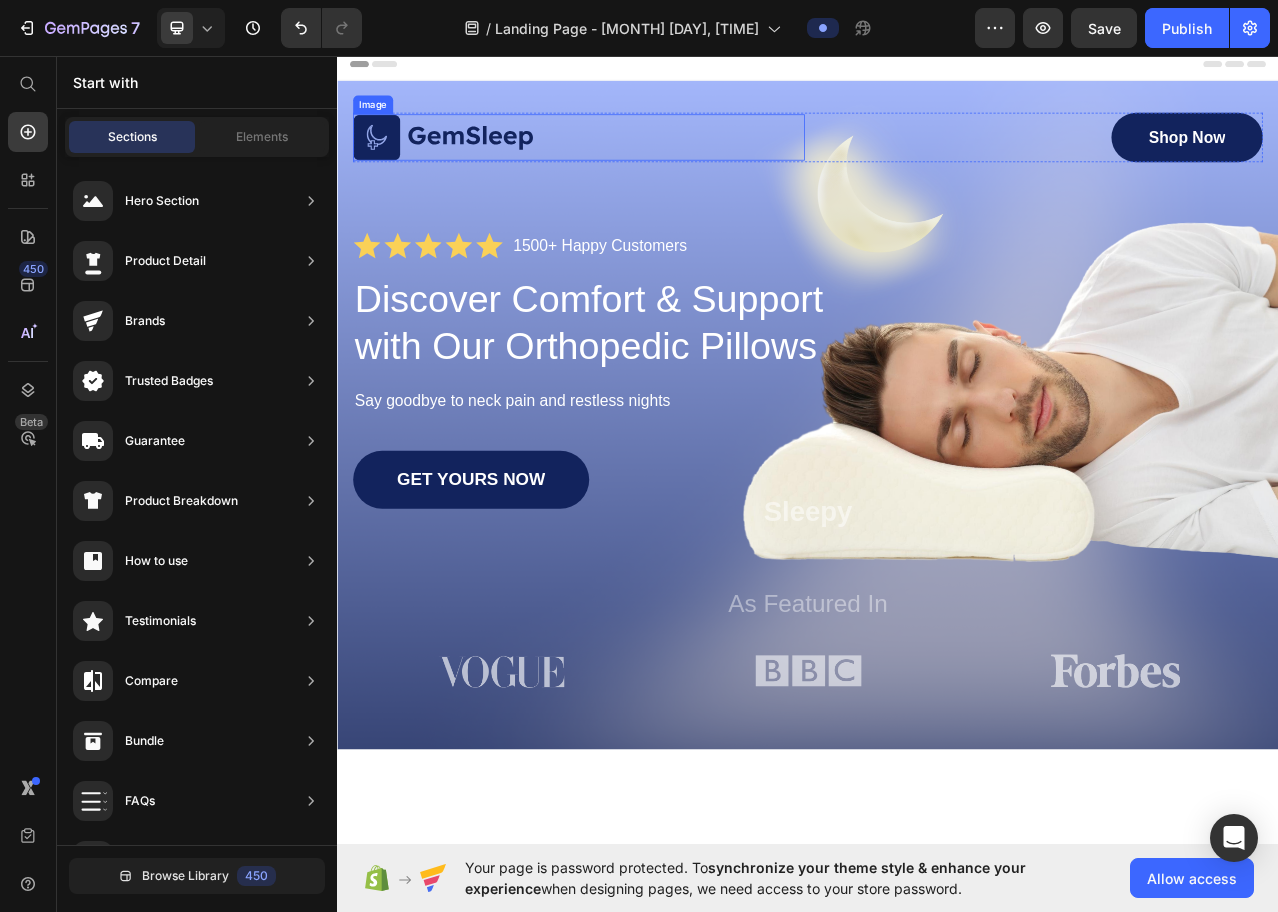 click at bounding box center (645, 162) 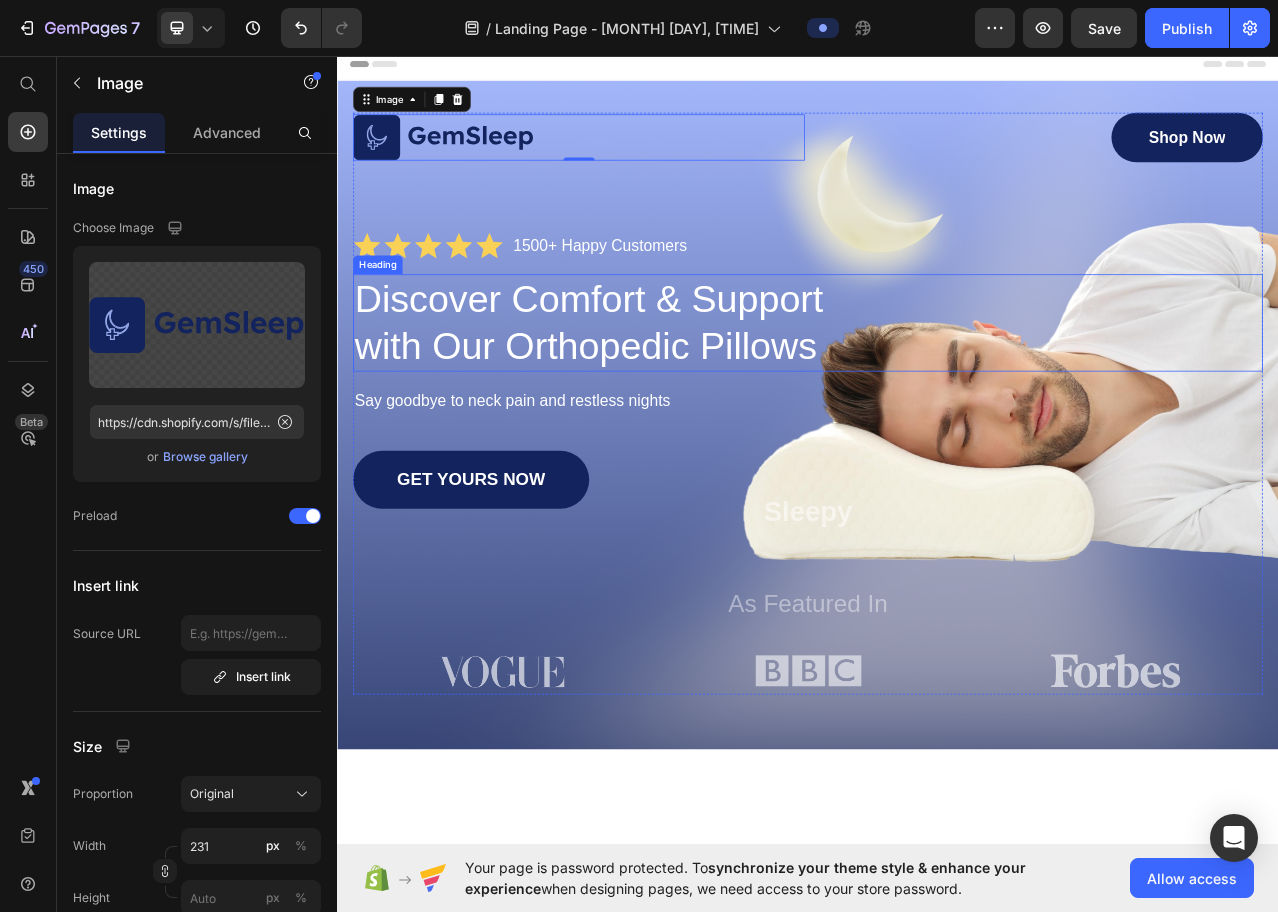 click on "Discover Comfort & Support with Our Orthopedic Pillows" at bounding box center (671, 398) 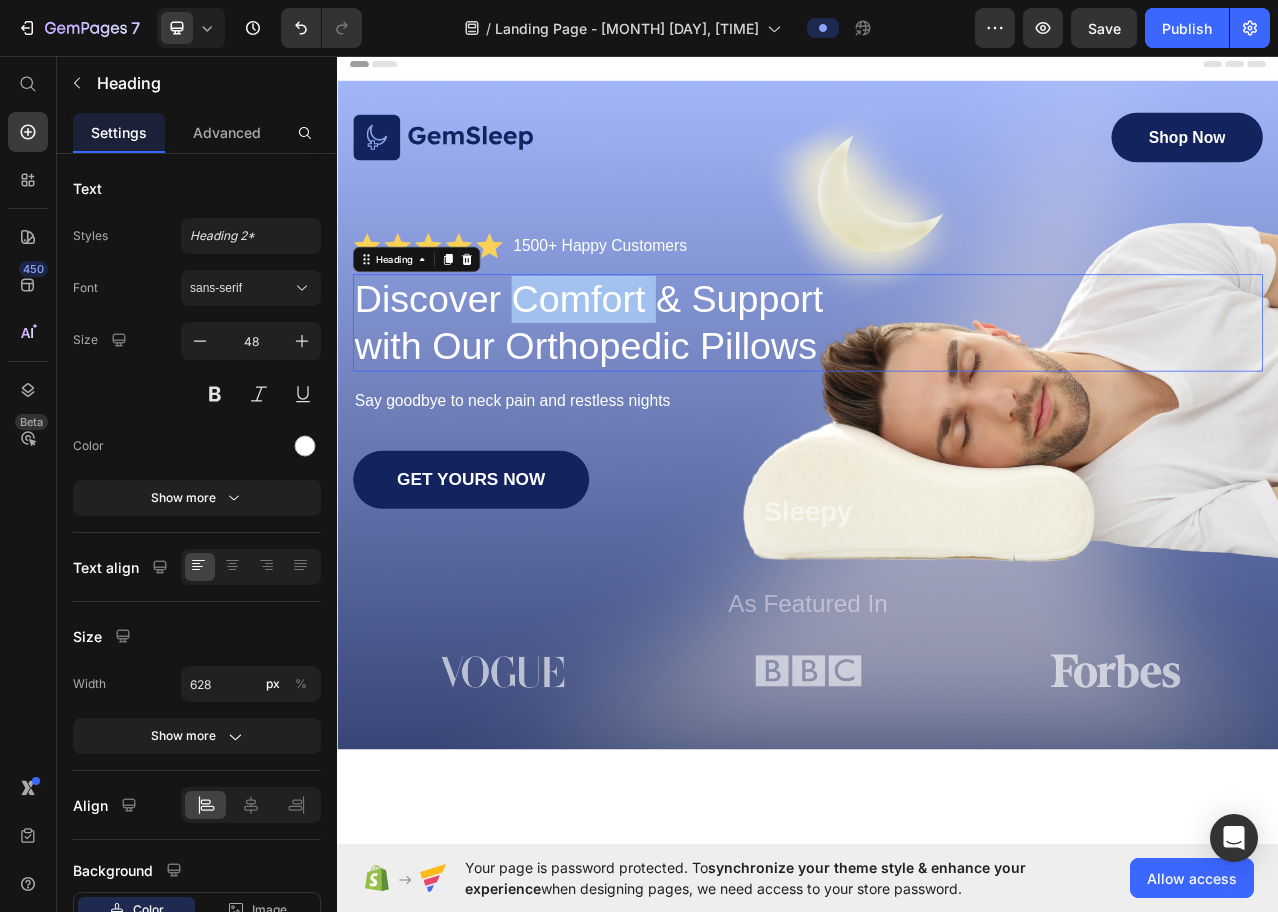click on "Discover Comfort & Support with Our Orthopedic Pillows" at bounding box center (671, 398) 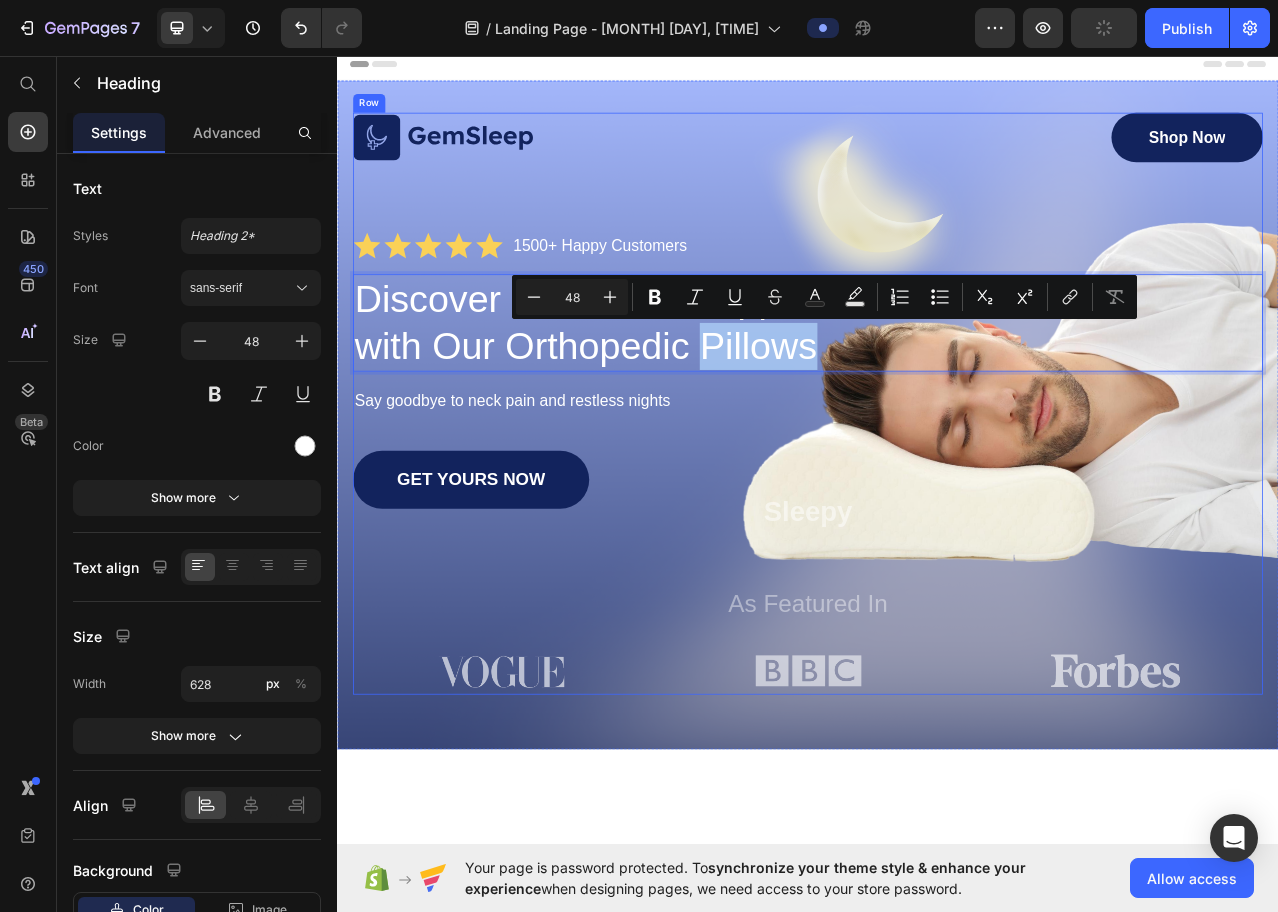 click at bounding box center (645, 162) 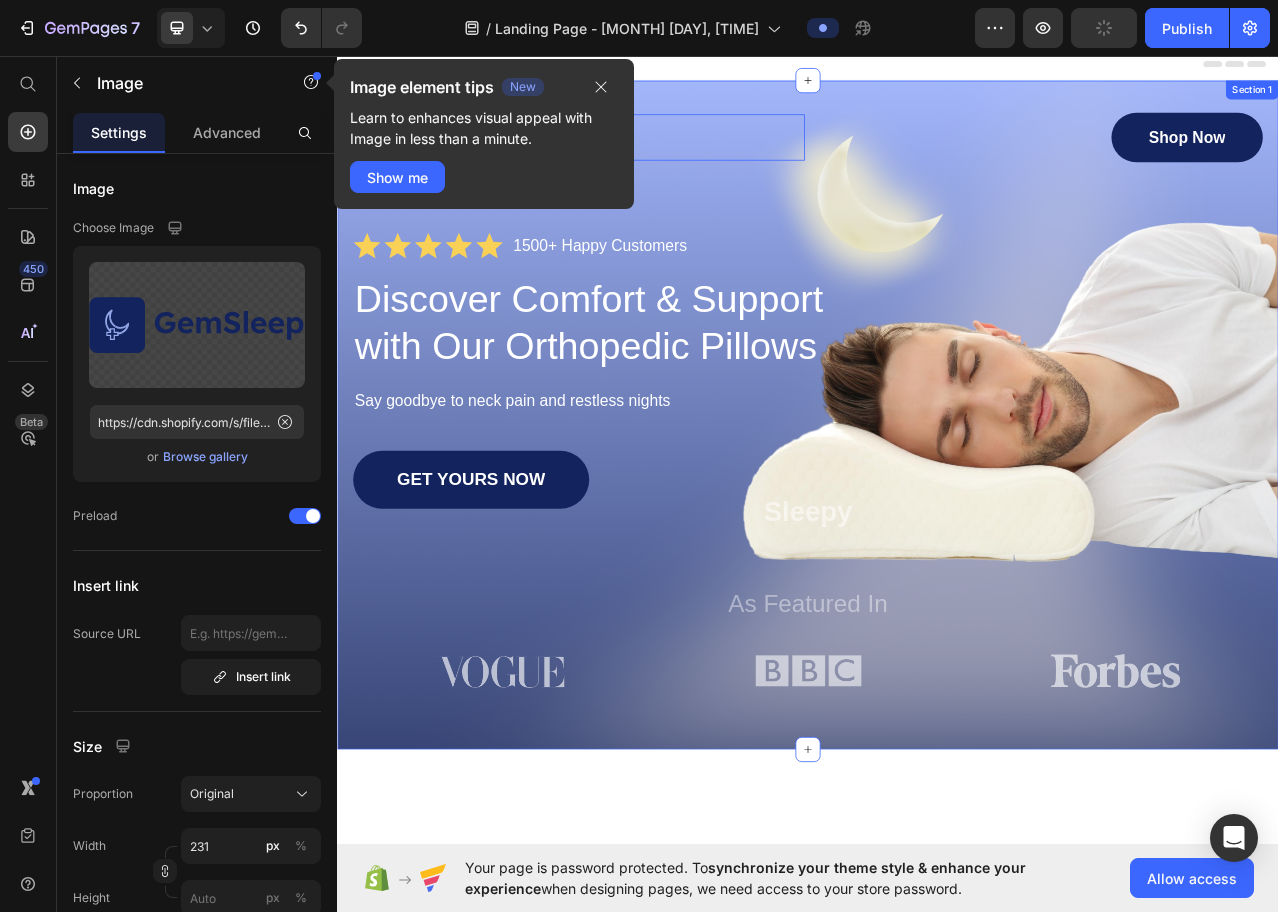 click on "Image   0 Shop Now Button Row
Icon
Icon
Icon
Icon
Icon Icon List 1500+ Happy Customers Text Block Row Discover Comfort & Support with Our Orthopedic Pillows Heading Say goodbye to neck pain and restless nights Text Block GET YOURS NOW Button Sleepy Text Block As Featured In Text Block Image Image Image Row Row Section 1" at bounding box center [937, 515] 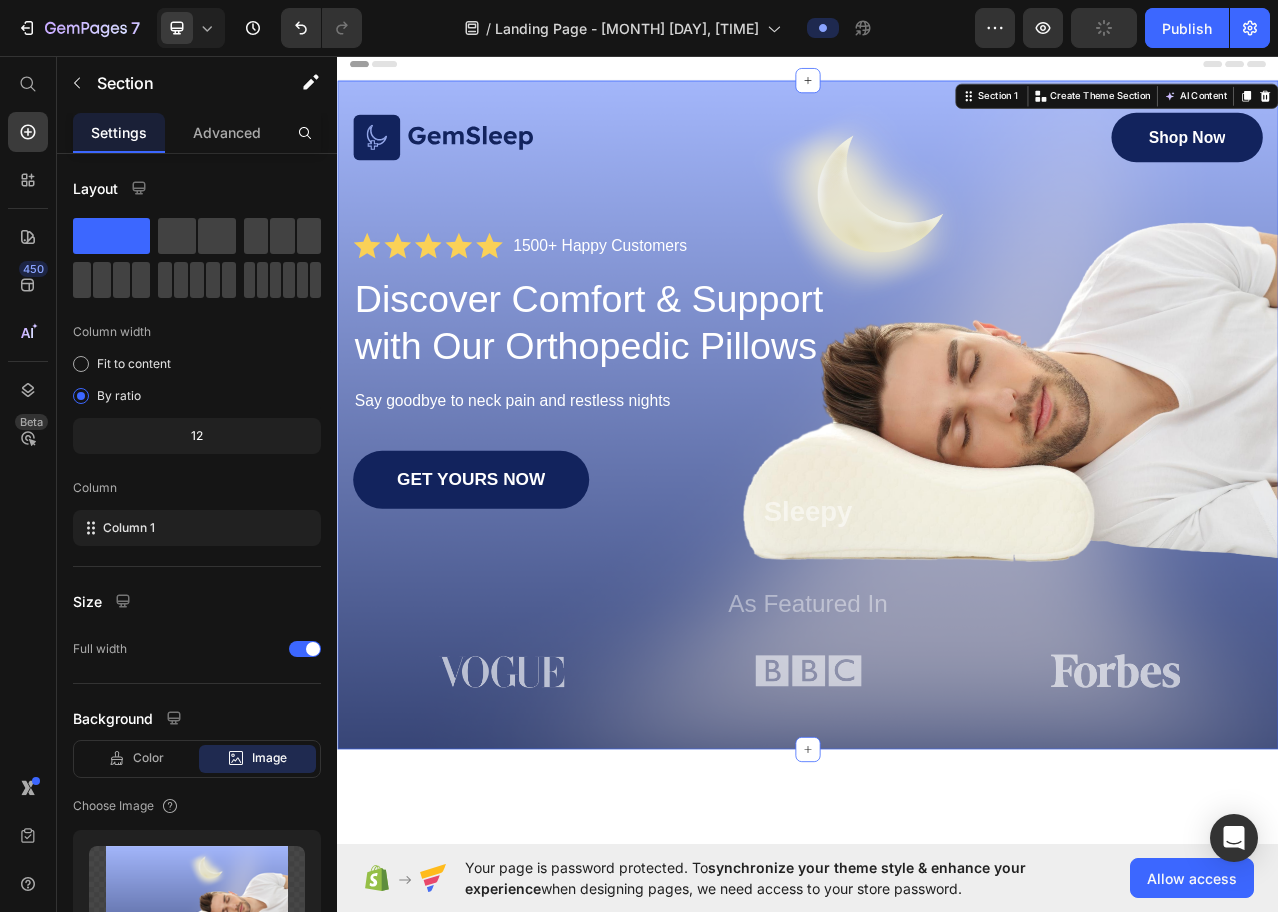 type on "https://cdn.shopify.com/s/files/1/0581/8685/8576/files/gempages_575138547711869727-60b9f832-44fe-430e-bb10-83ba24d7f2b6.png" 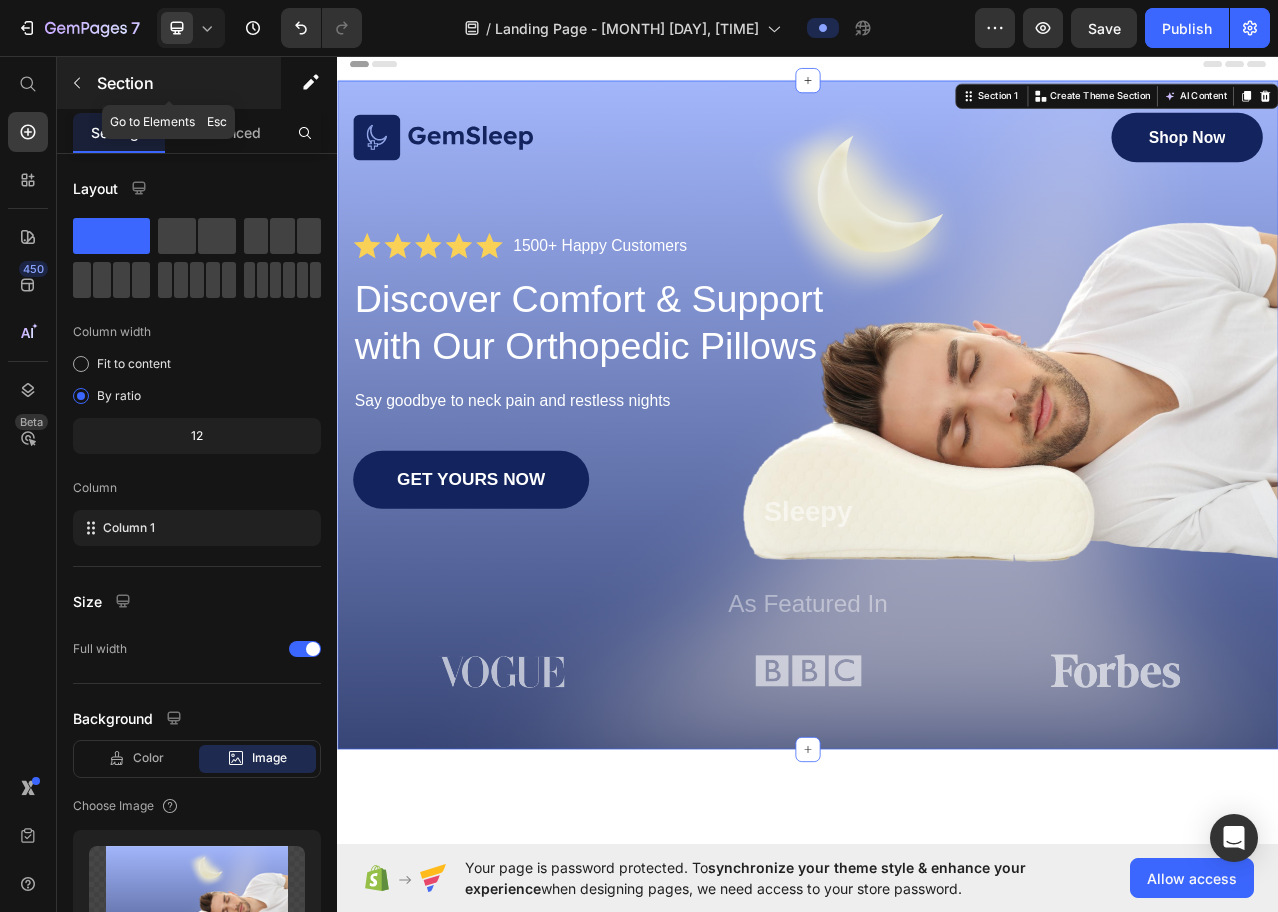 click at bounding box center [77, 83] 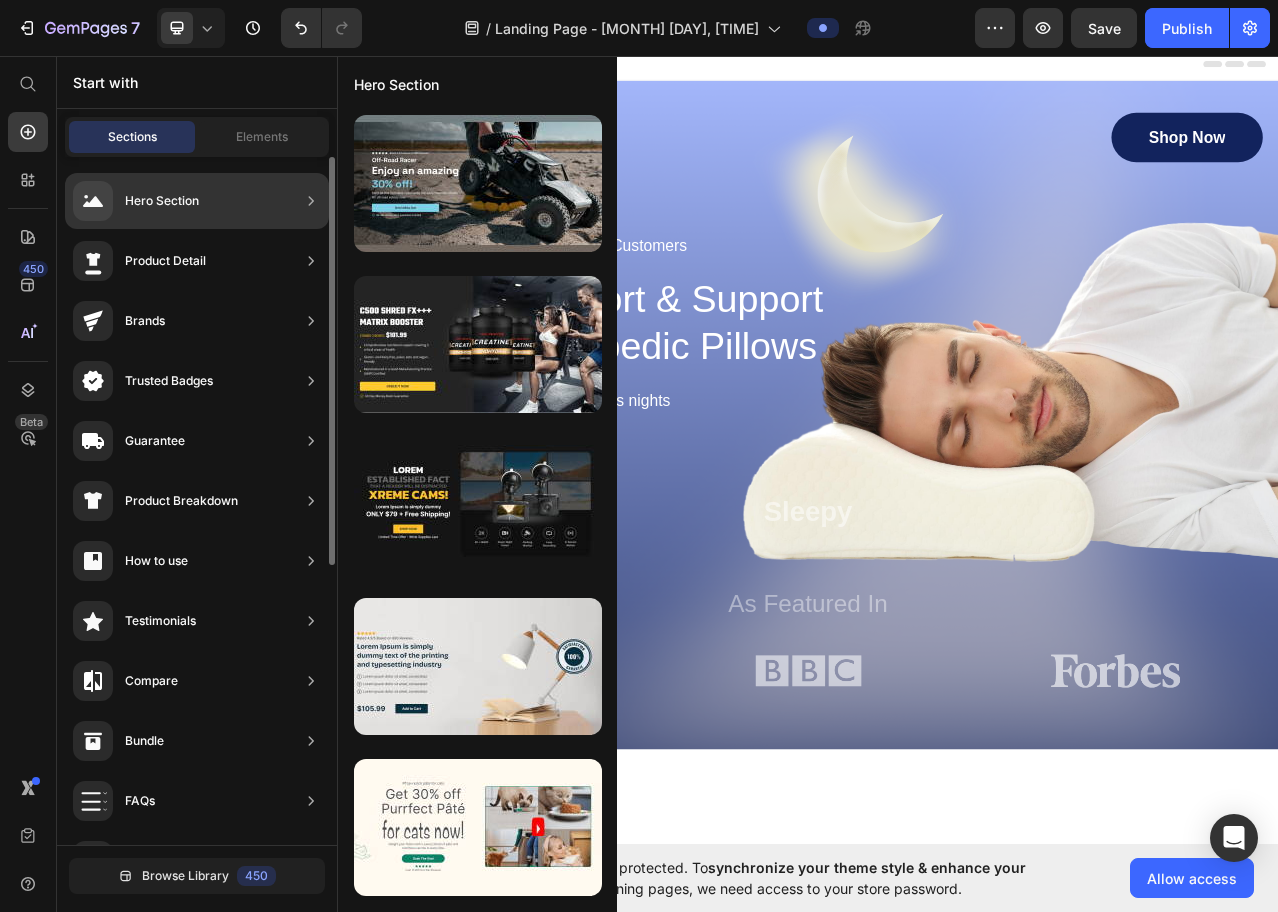 click on "Hero Section" 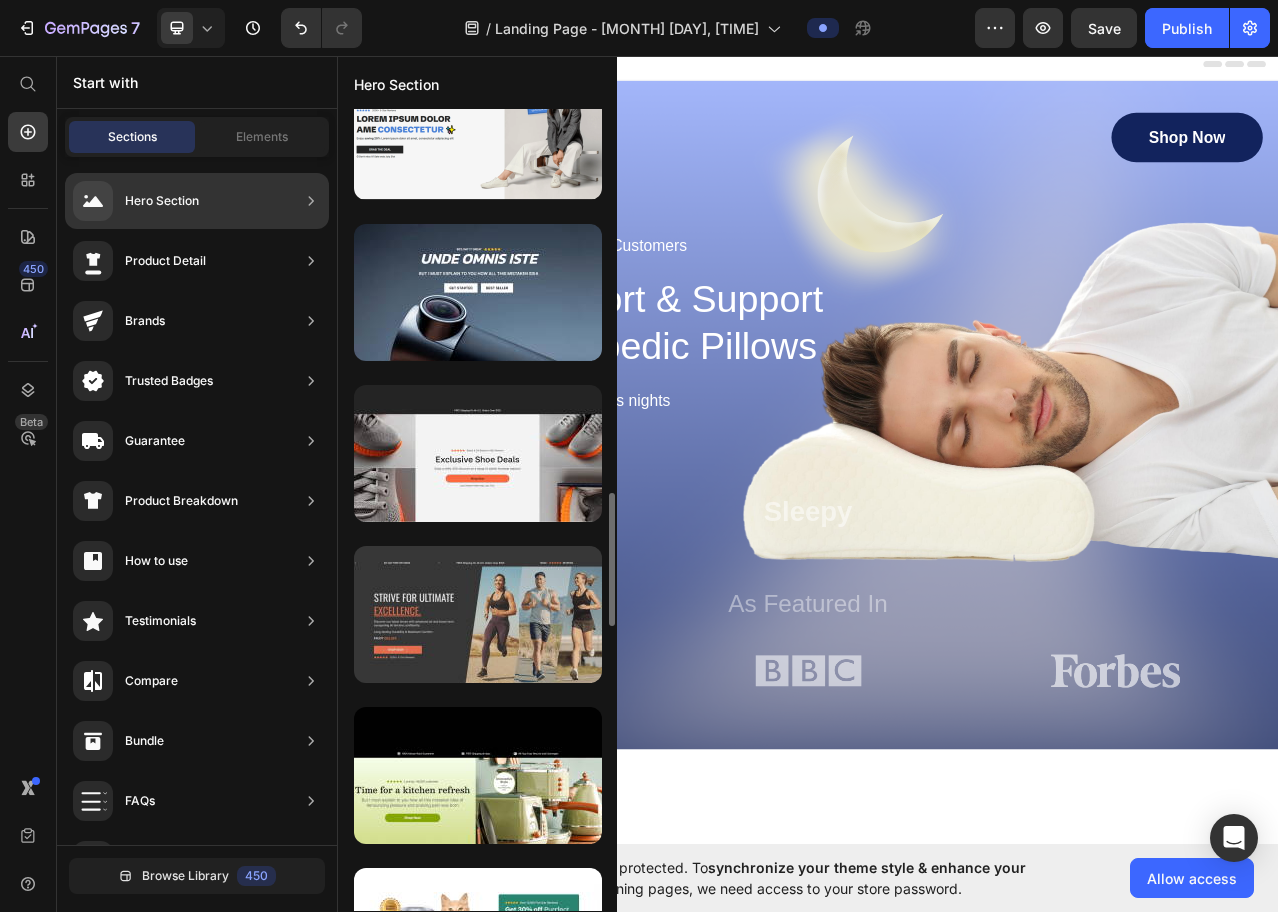 scroll, scrollTop: 2206, scrollLeft: 0, axis: vertical 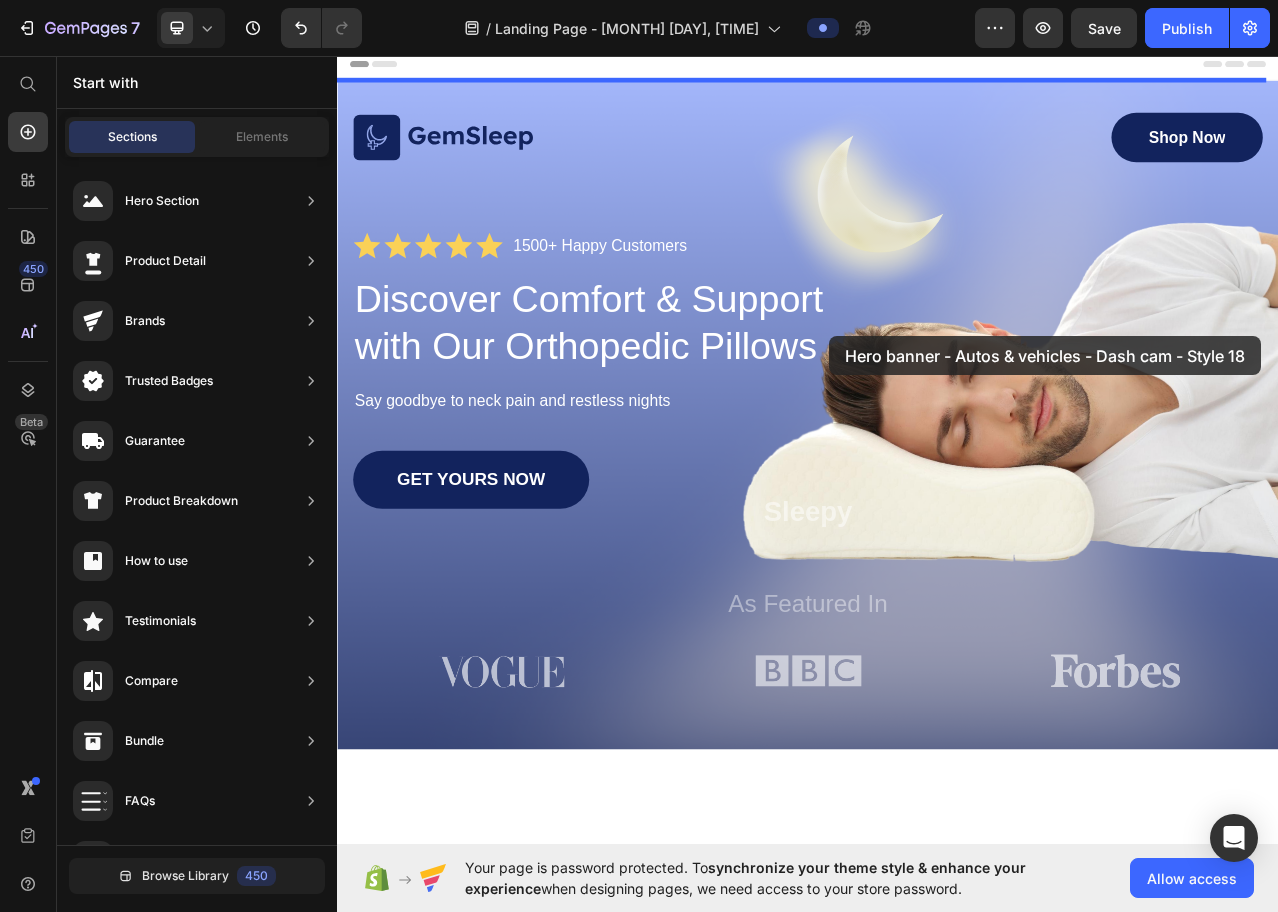 drag, startPoint x: 837, startPoint y: 445, endPoint x: 877, endPoint y: 376, distance: 79.755875 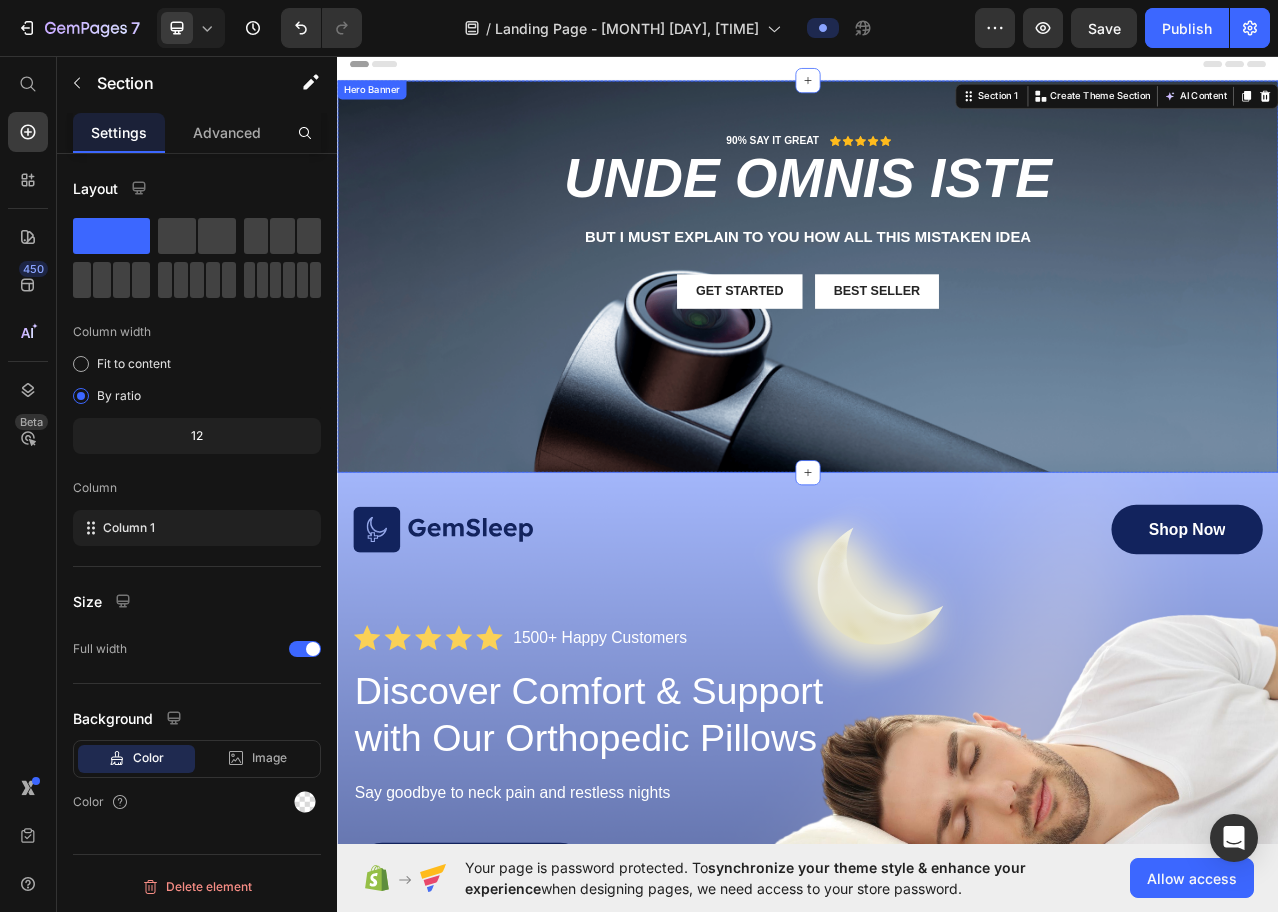 click on "unde omnis iste" at bounding box center [937, 214] 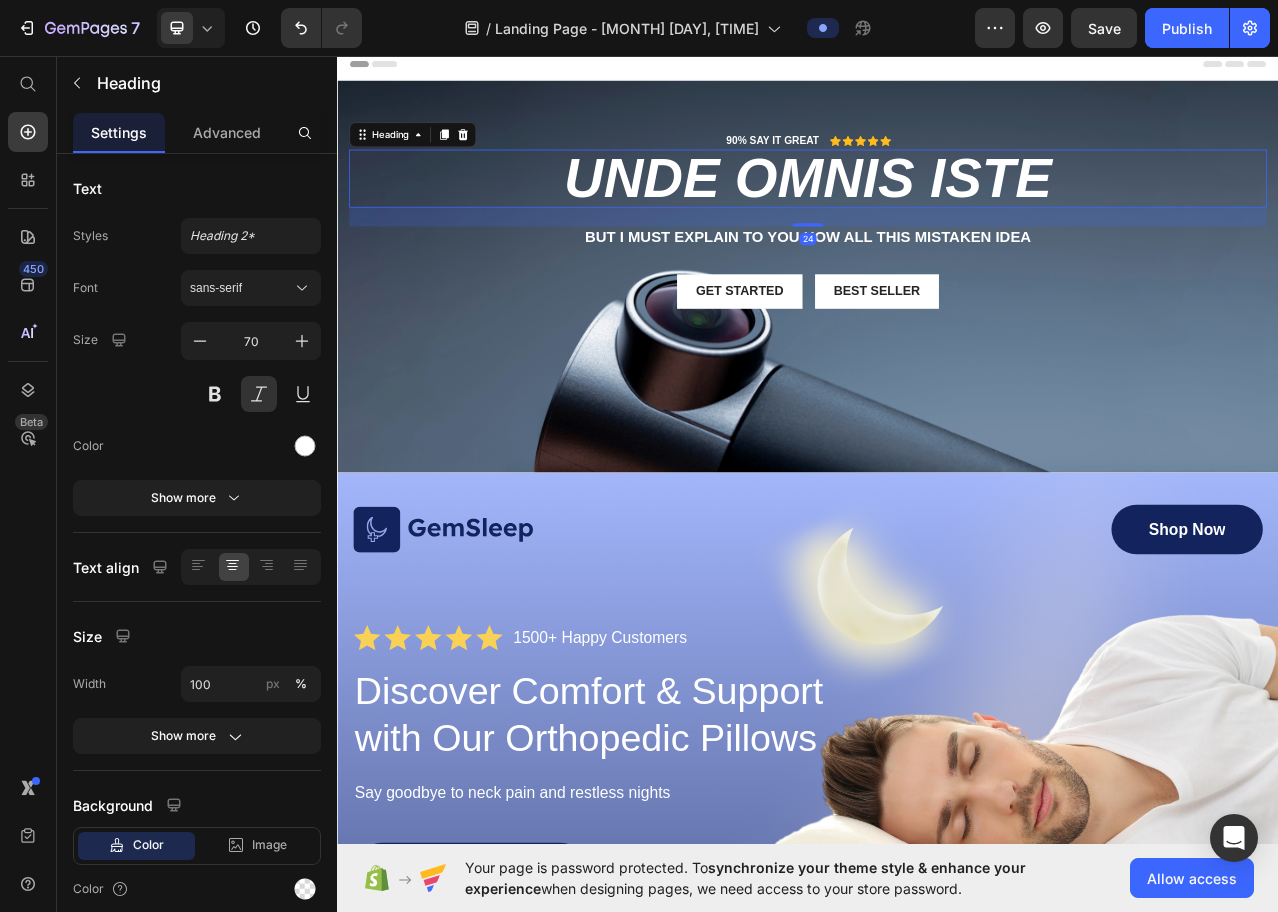 click on "unde omnis iste" at bounding box center [937, 214] 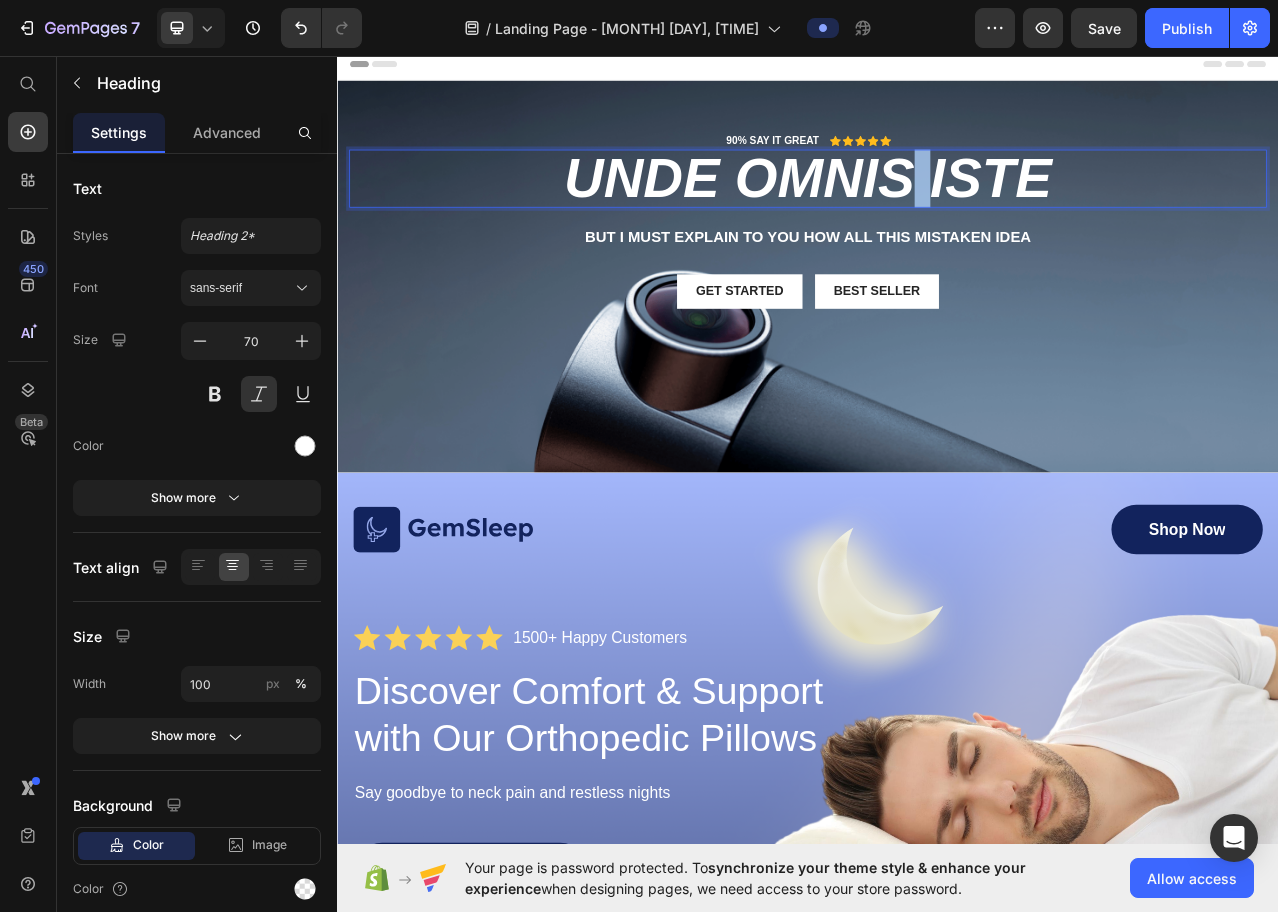 click on "unde omnis iste" at bounding box center [937, 214] 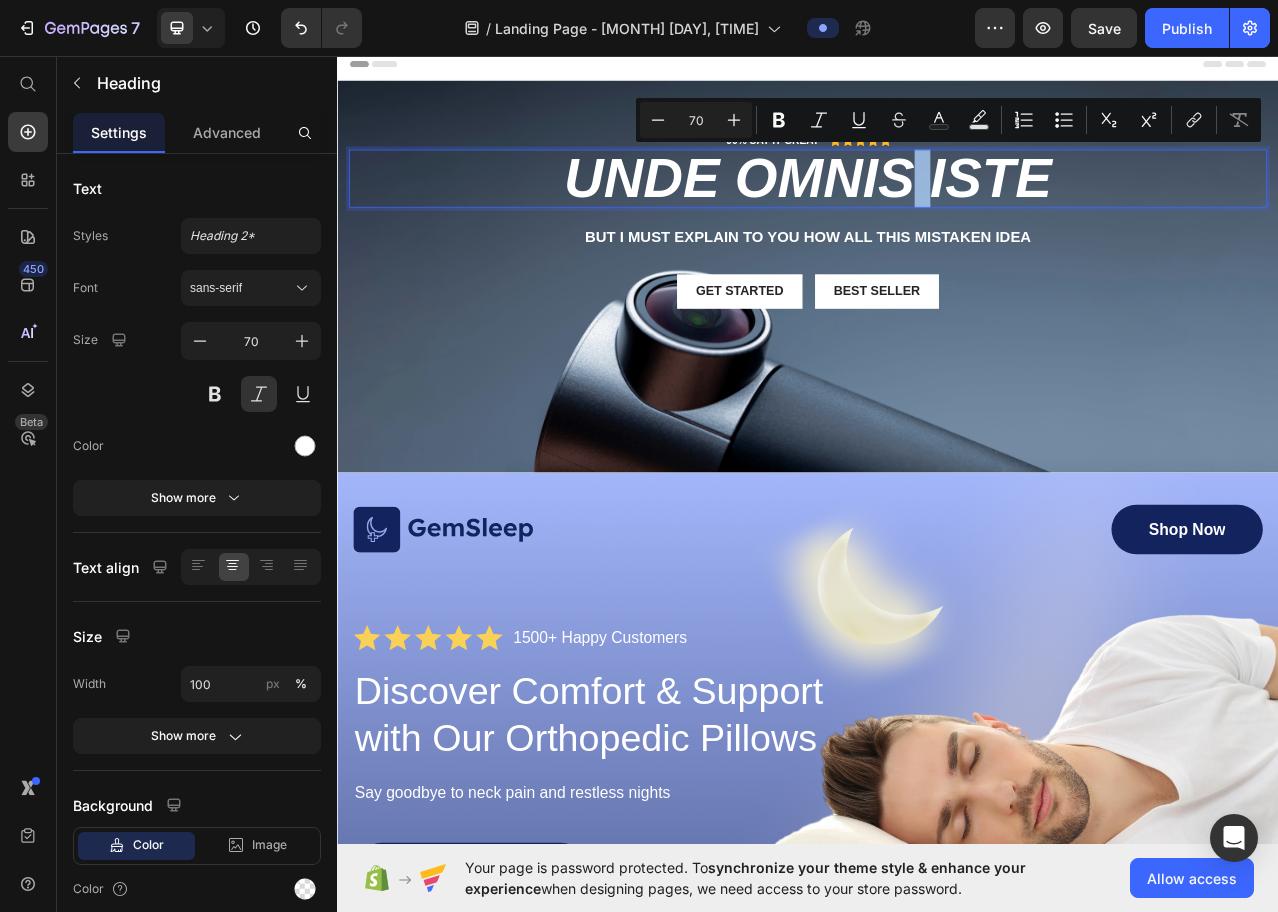 click on "unde omnis iste" at bounding box center (937, 214) 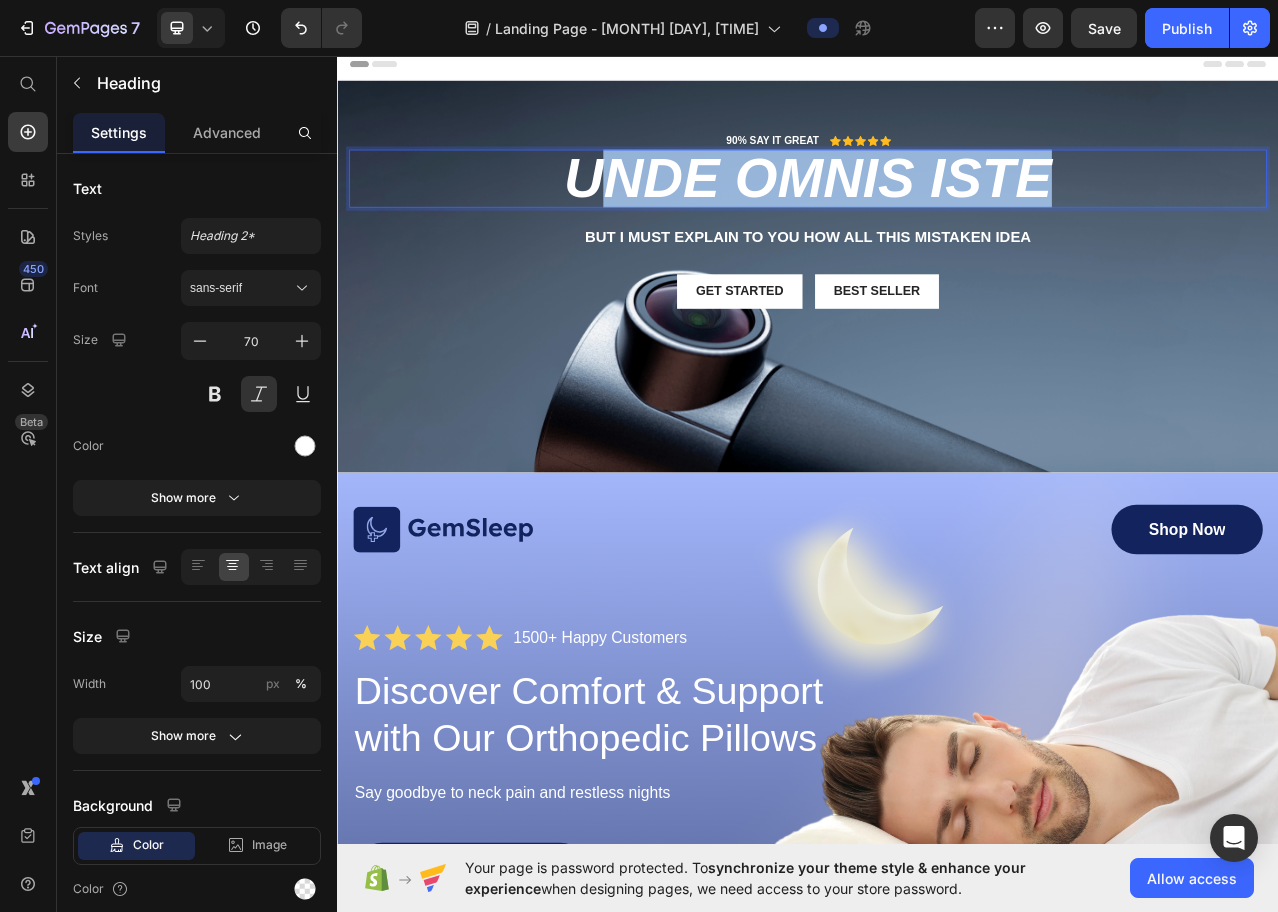 drag, startPoint x: 1246, startPoint y: 224, endPoint x: 599, endPoint y: 172, distance: 649.0863 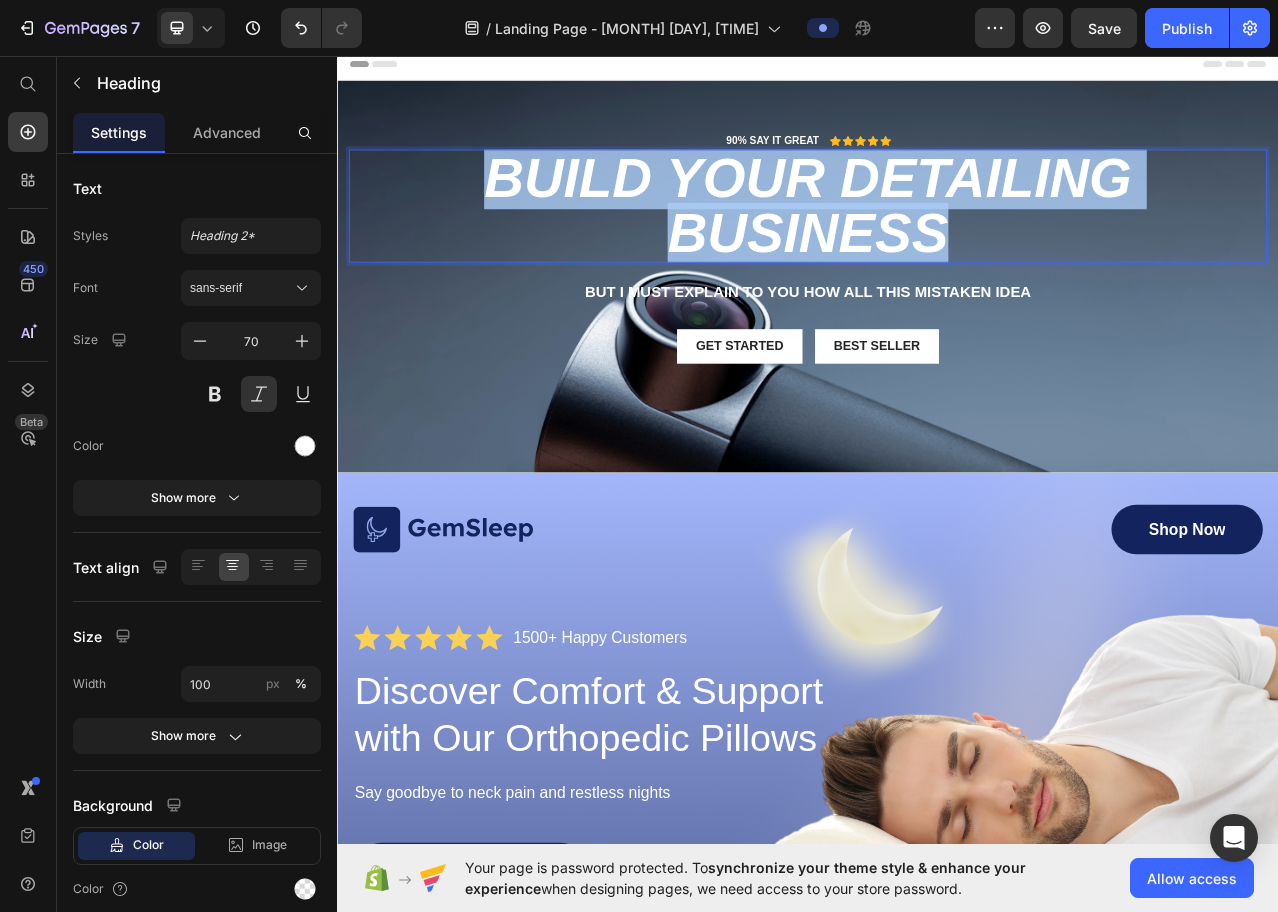 drag, startPoint x: 1149, startPoint y: 288, endPoint x: 491, endPoint y: 193, distance: 664.8225 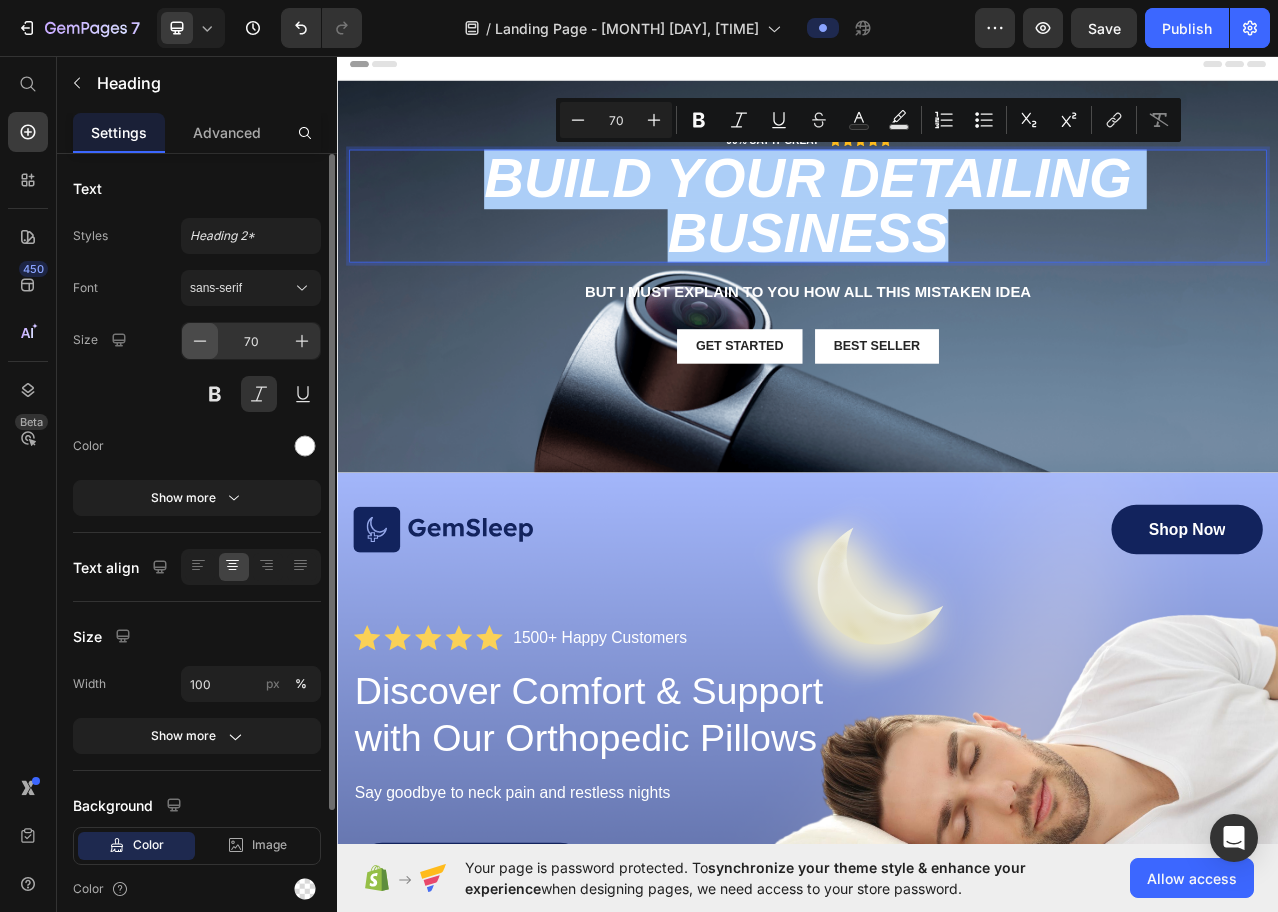 click 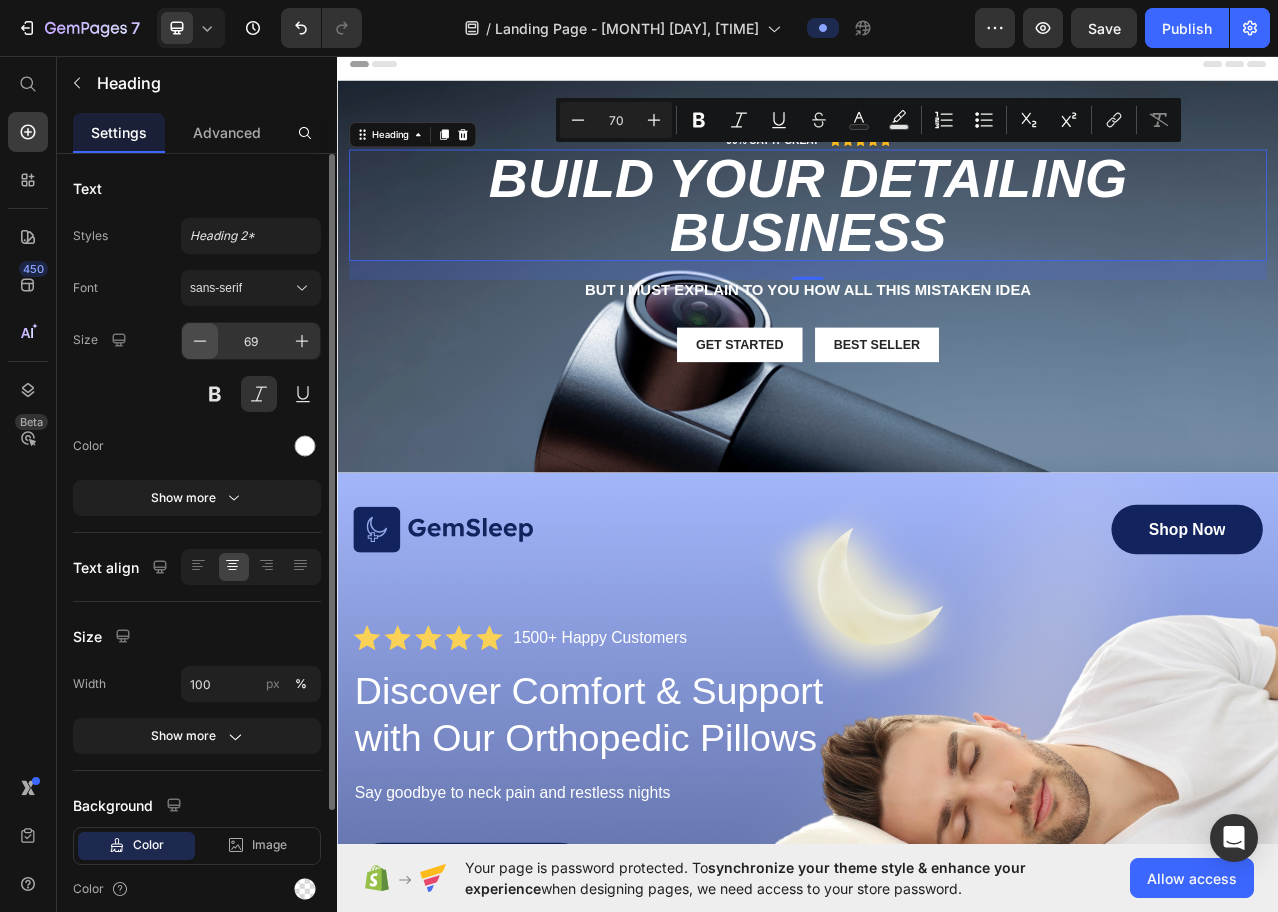 click 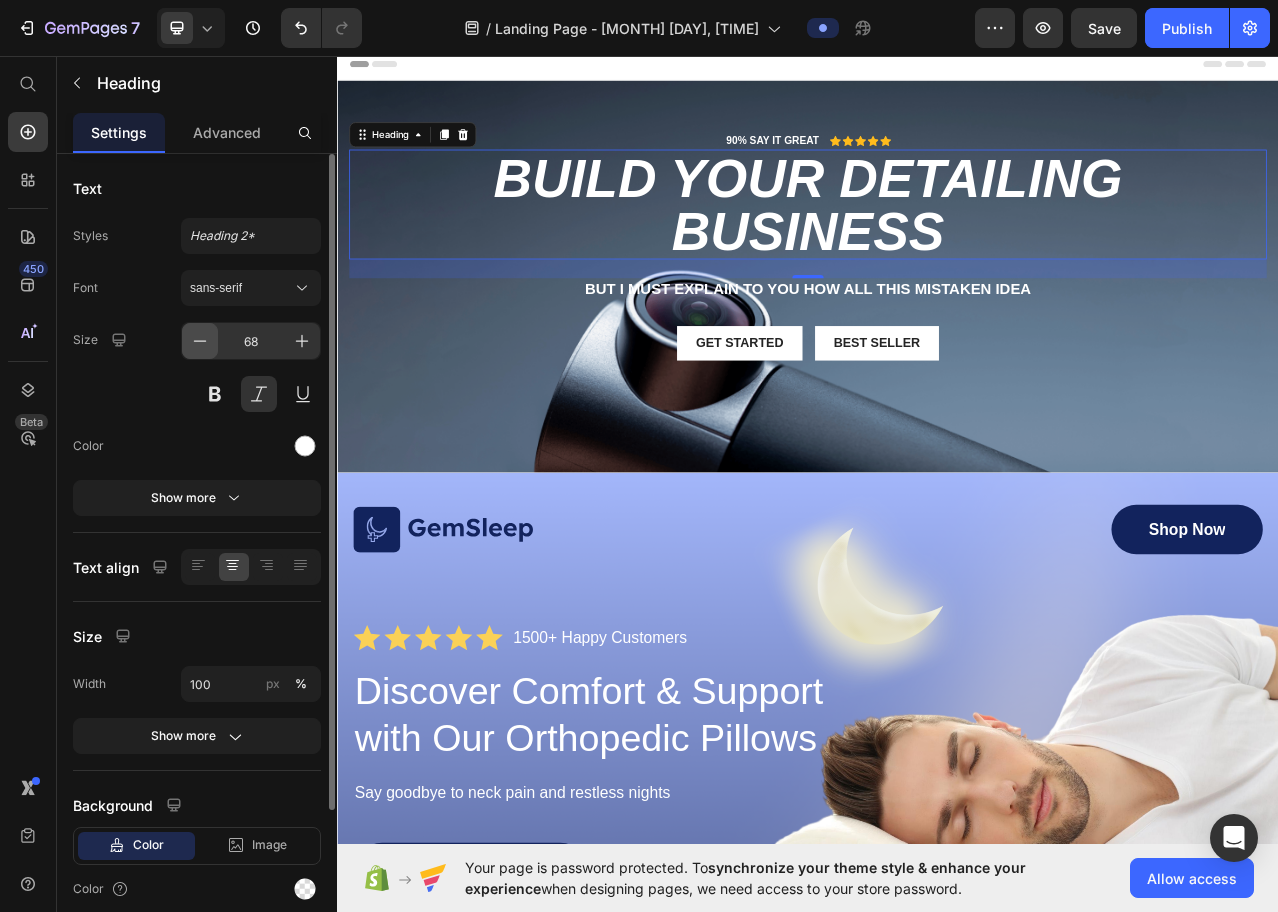 click 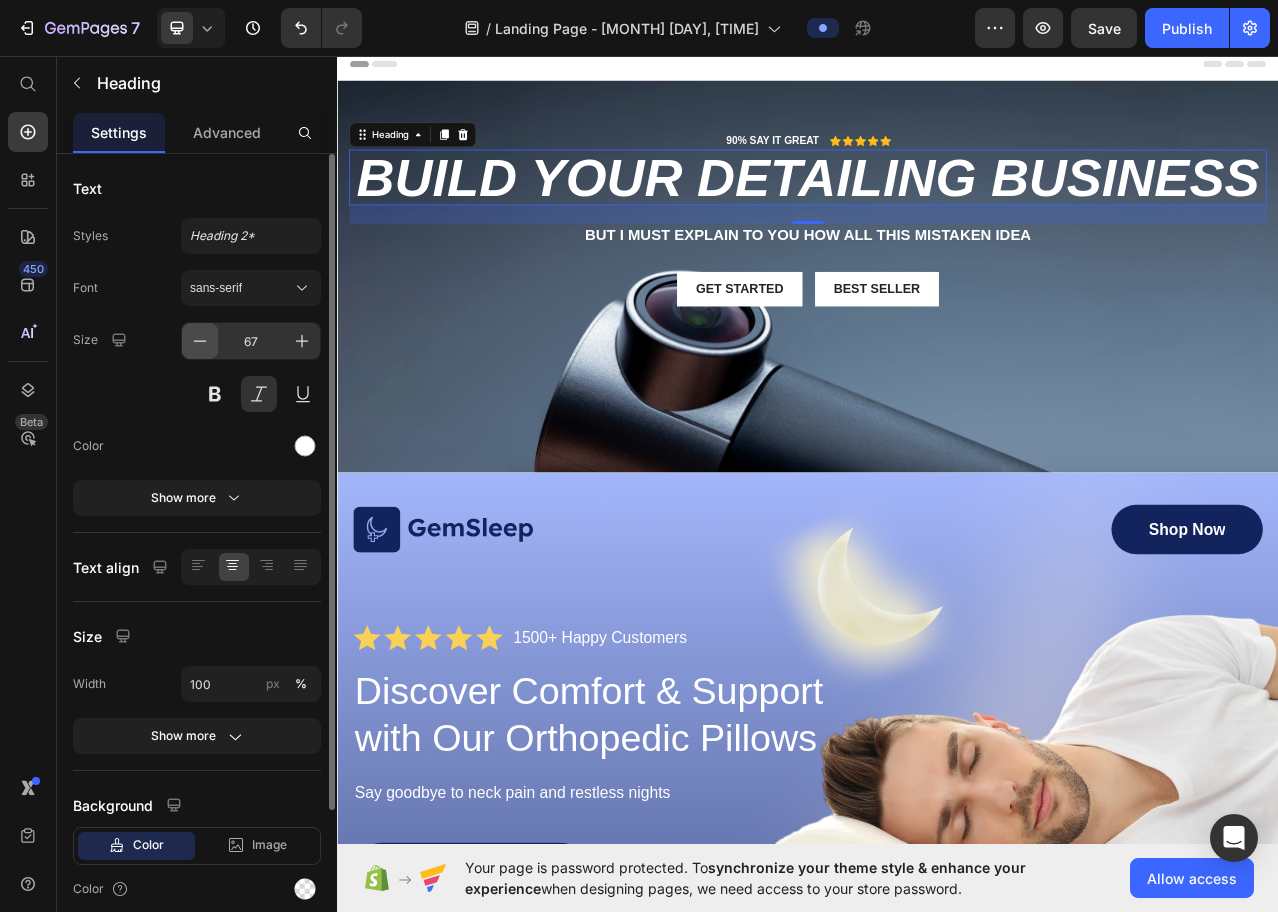 click 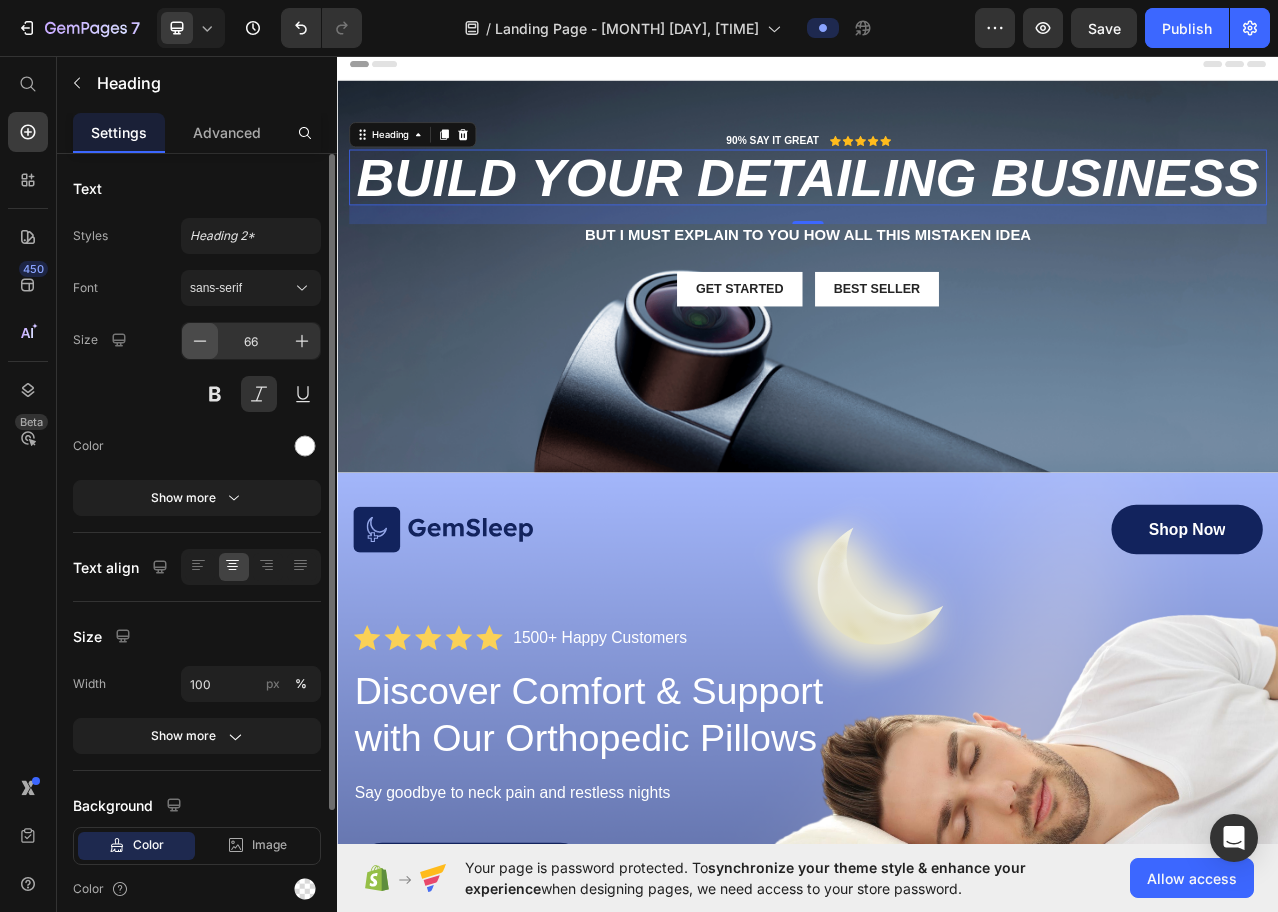 click 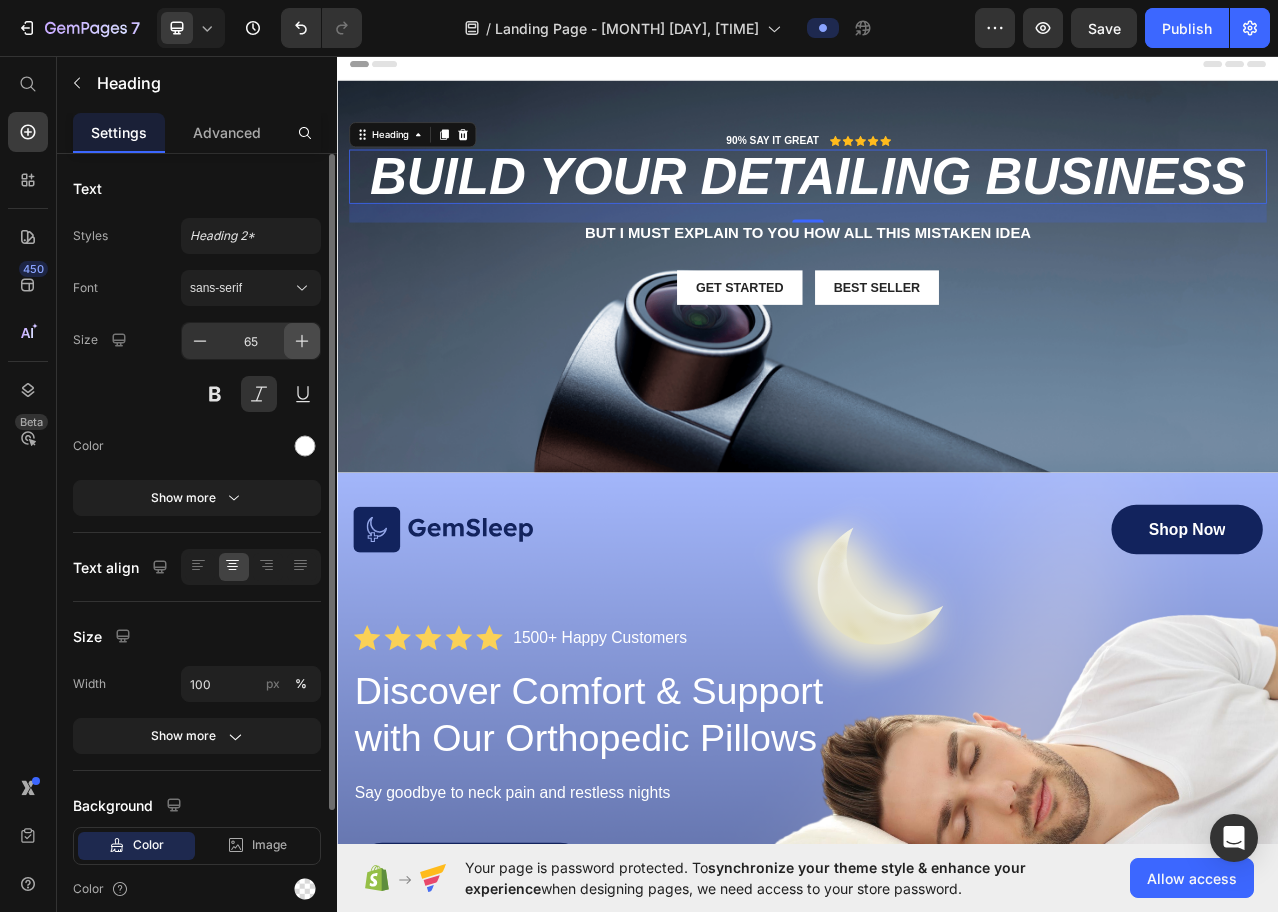 click 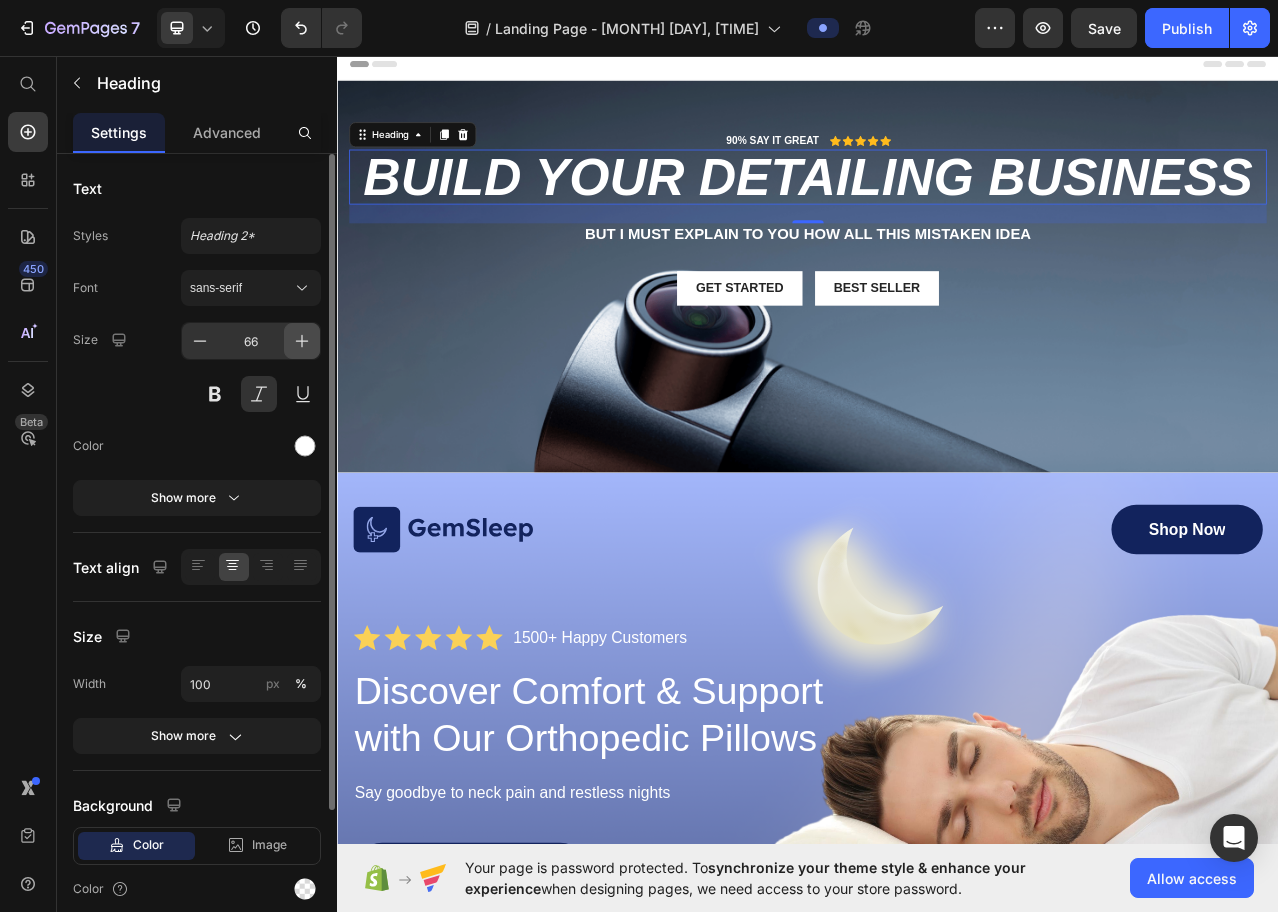 click 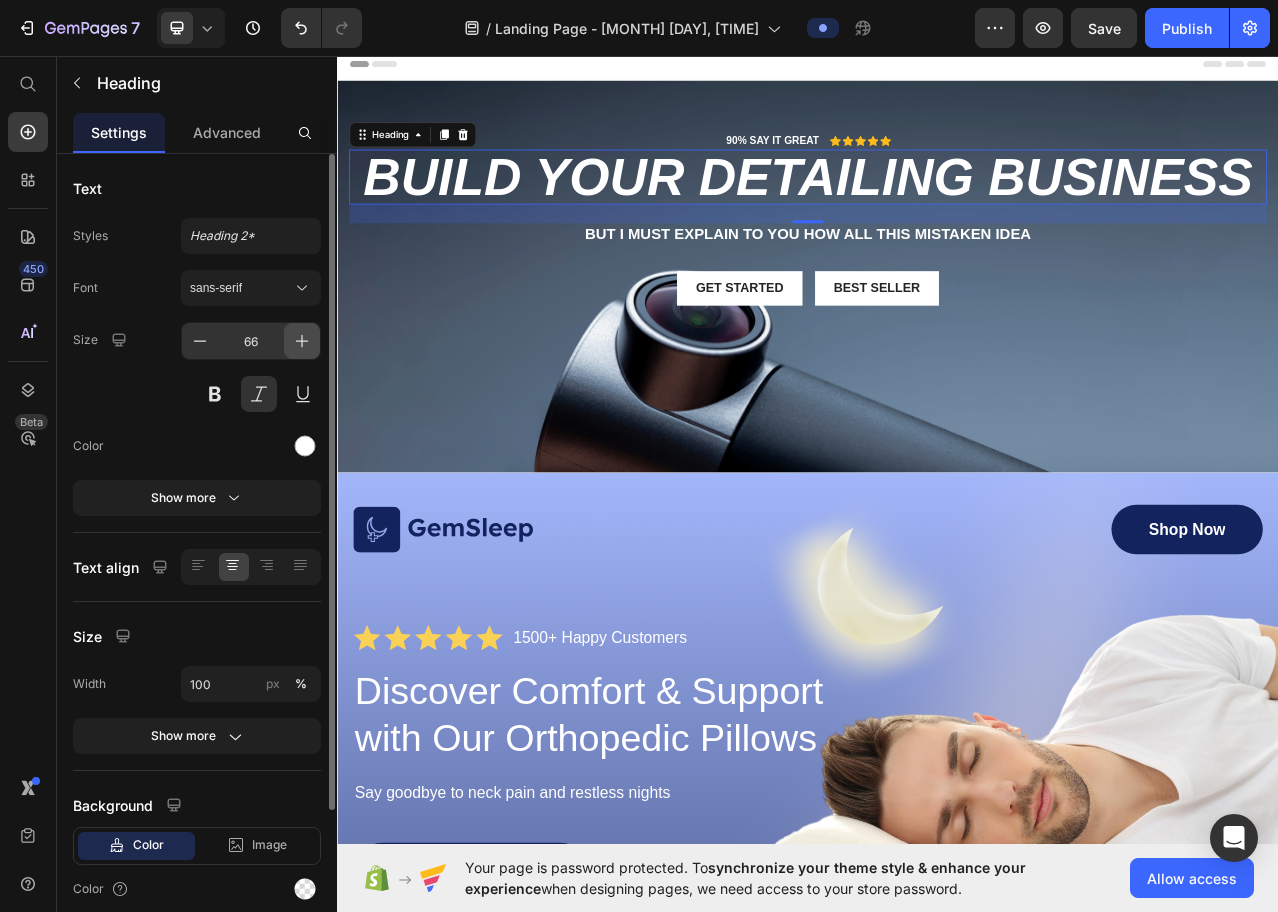 type on "67" 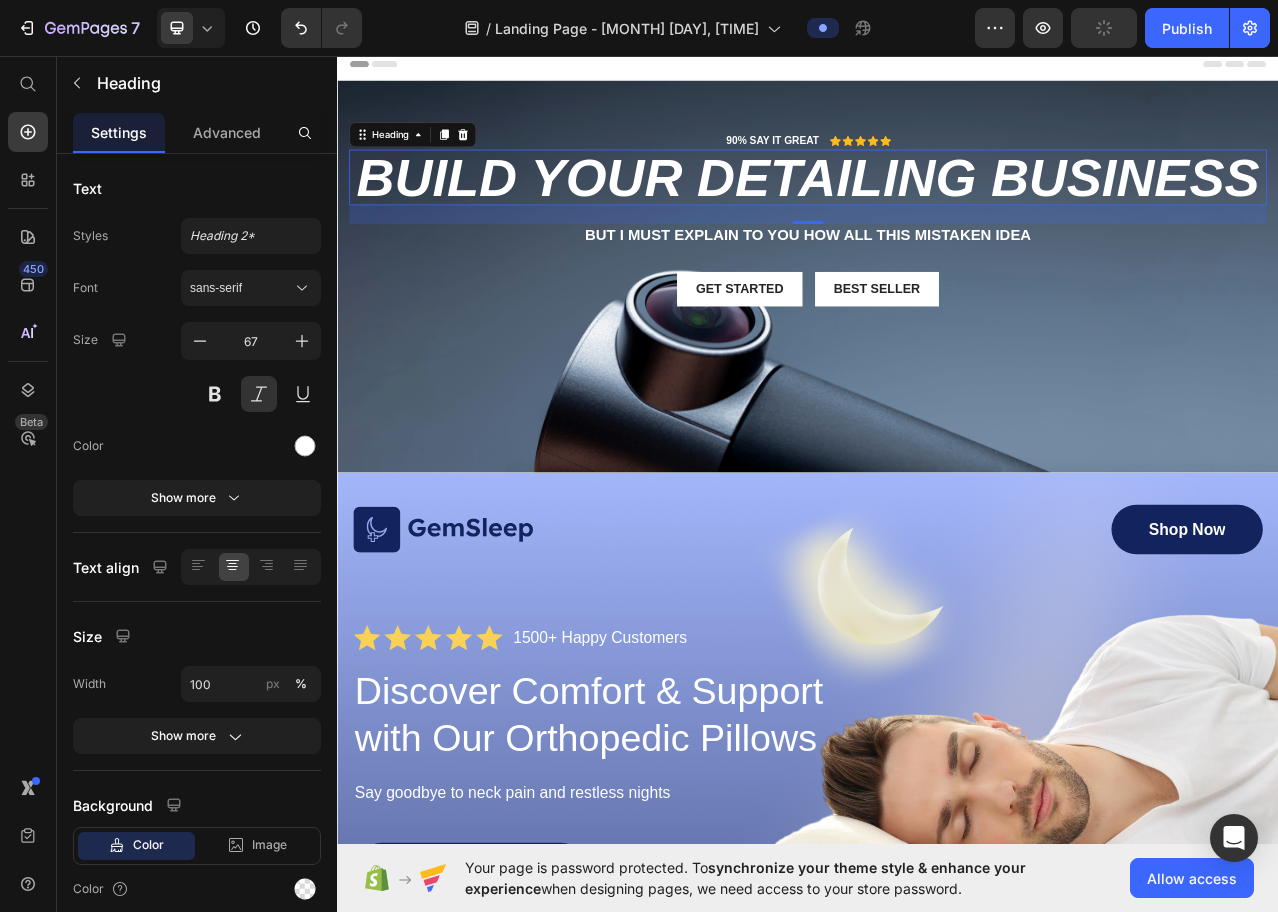 click on "24" at bounding box center [937, 260] 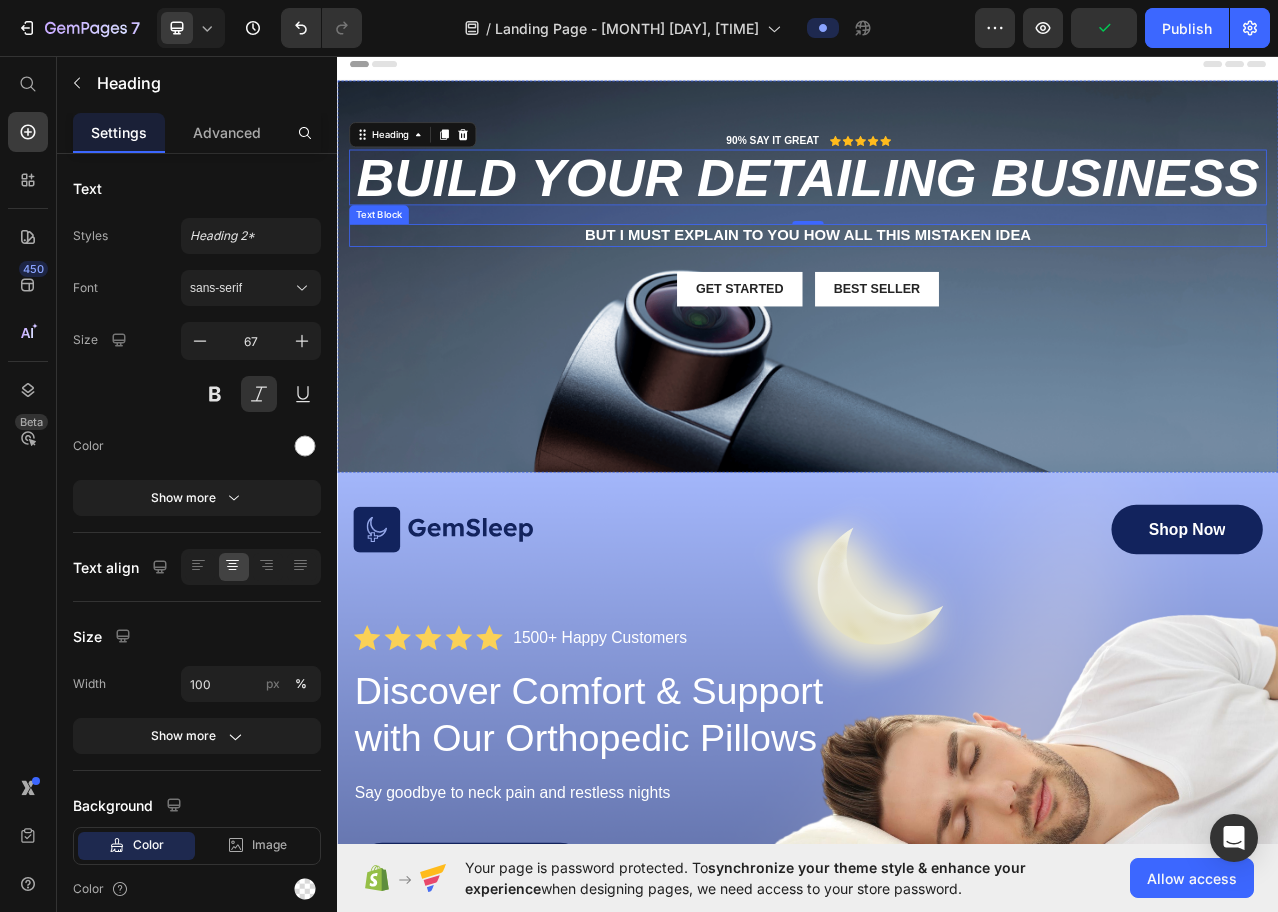 click on "But I must explain to you how all this mistaken idea" at bounding box center [937, 286] 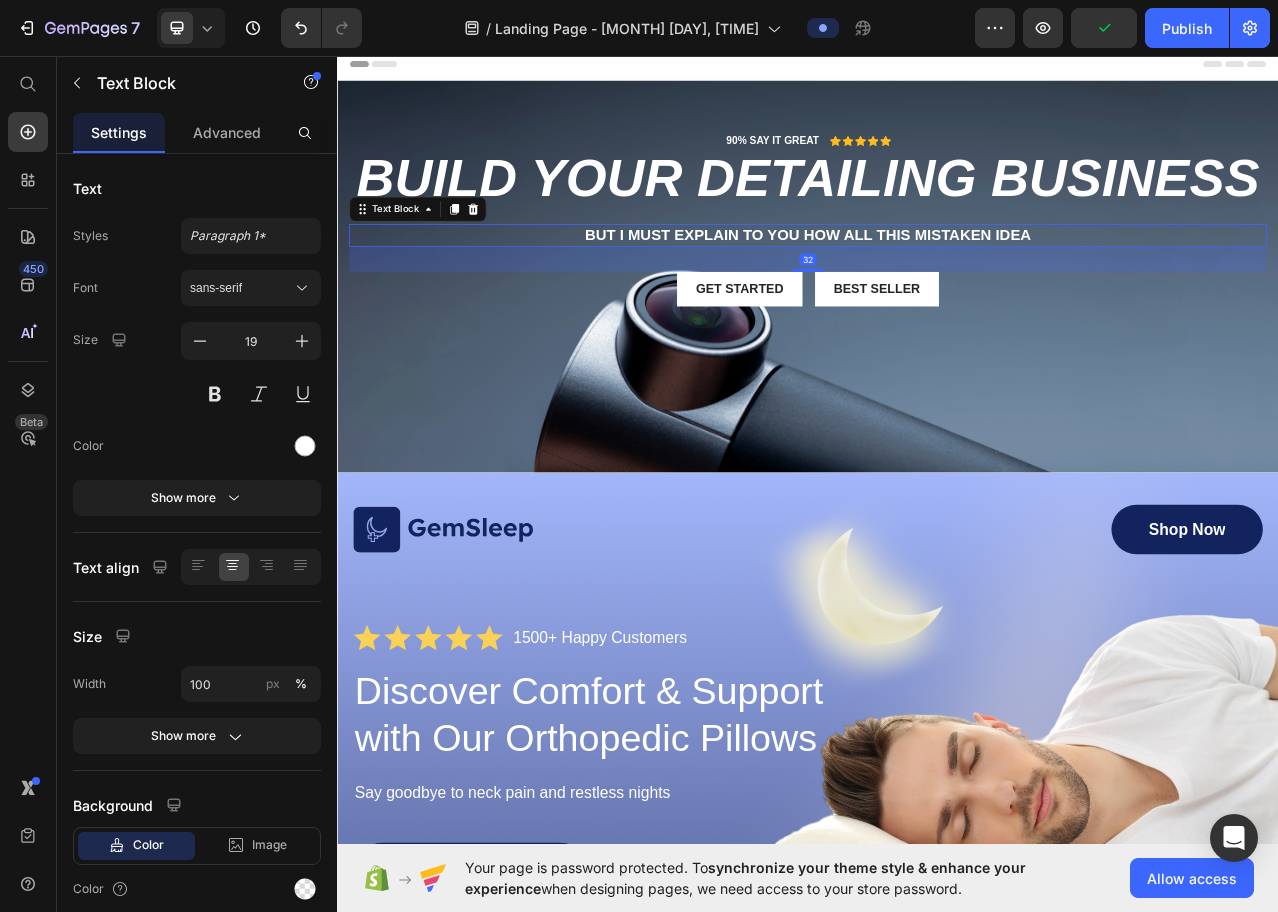 click on "But I must explain to you how all this mistaken idea" at bounding box center [937, 286] 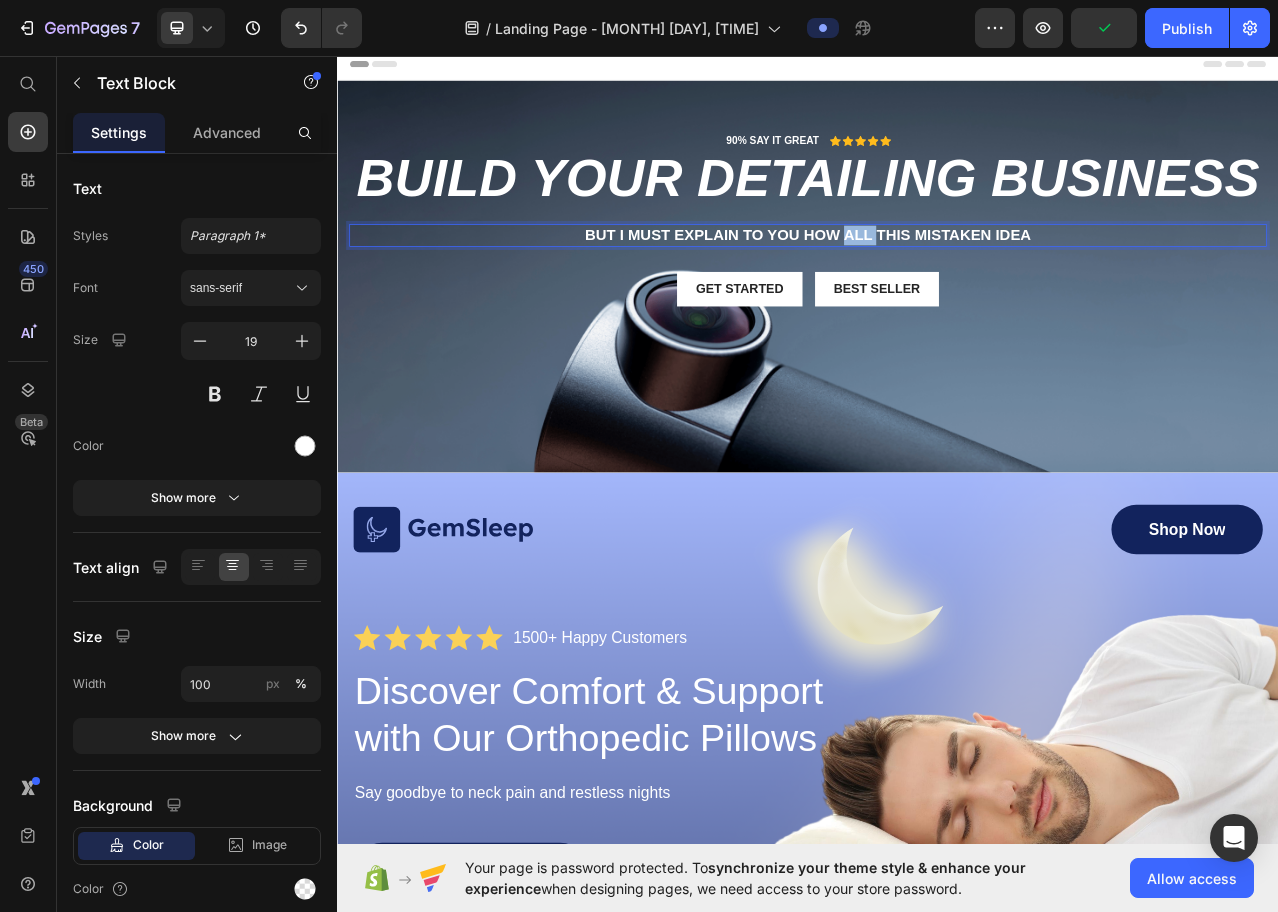 click on "But I must explain to you how all this mistaken idea" at bounding box center [937, 286] 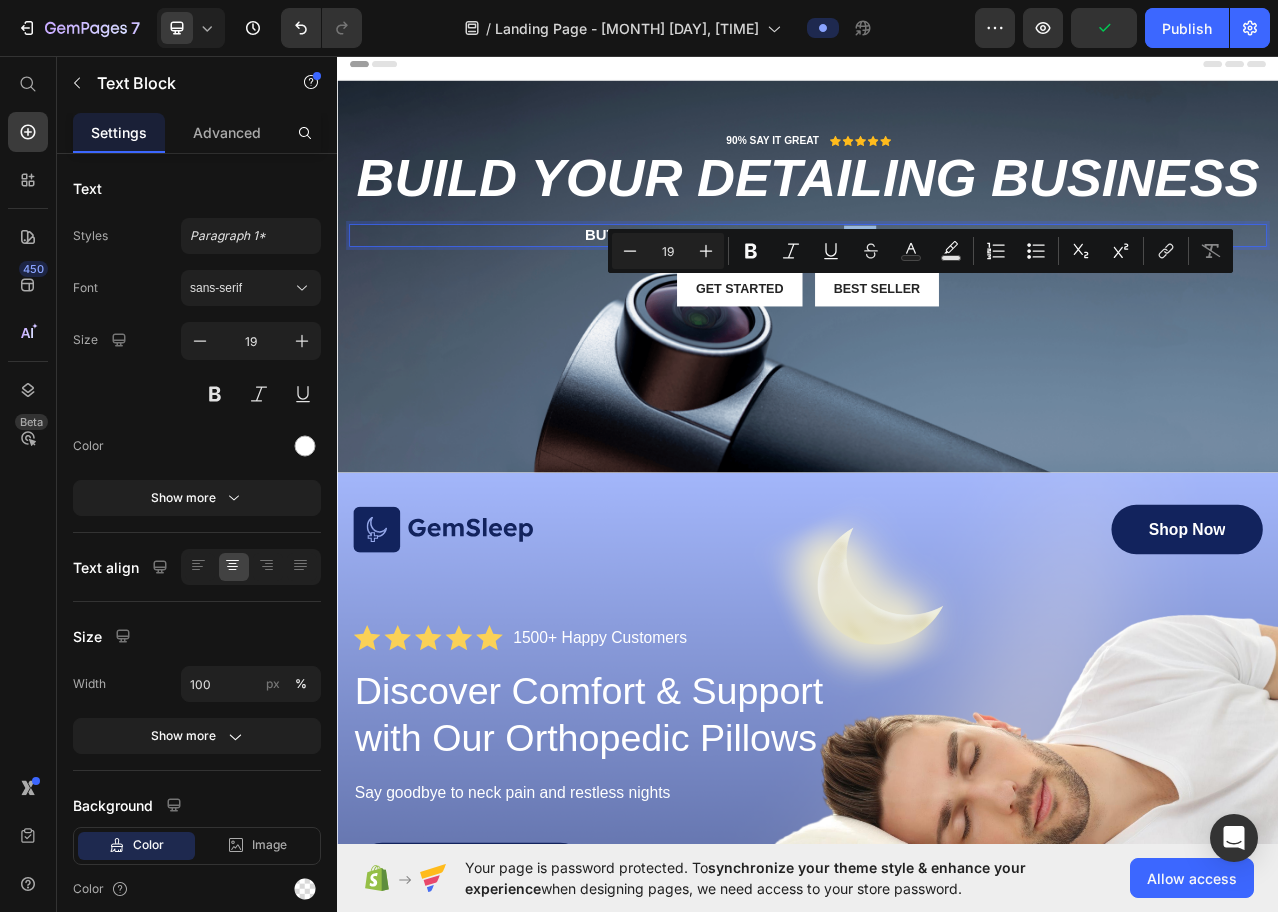 click on "But I must explain to you how all this mistaken idea" at bounding box center [937, 286] 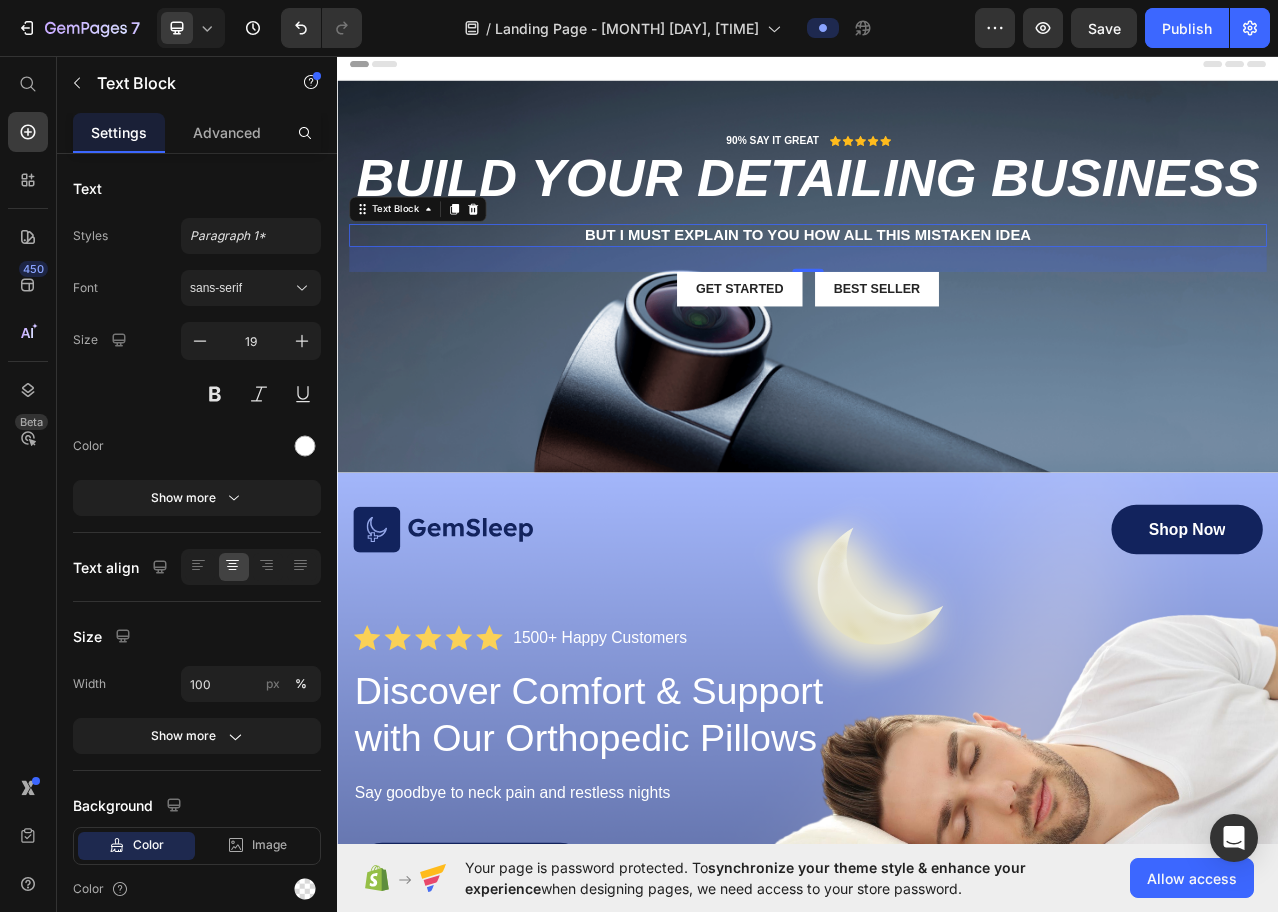 click on "But I must explain to you how all this mistaken idea" at bounding box center (937, 286) 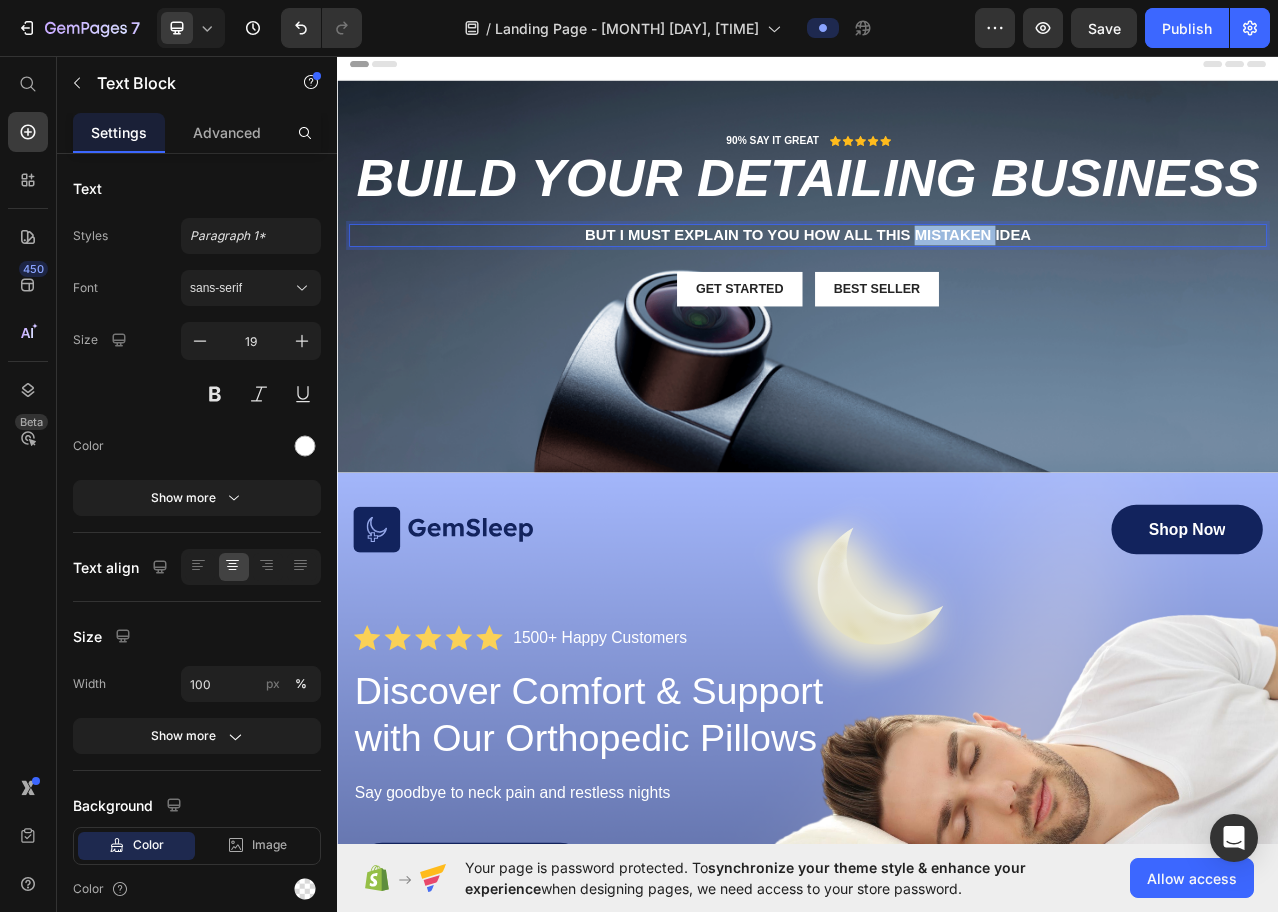 click on "But I must explain to you how all this mistaken idea" at bounding box center (937, 286) 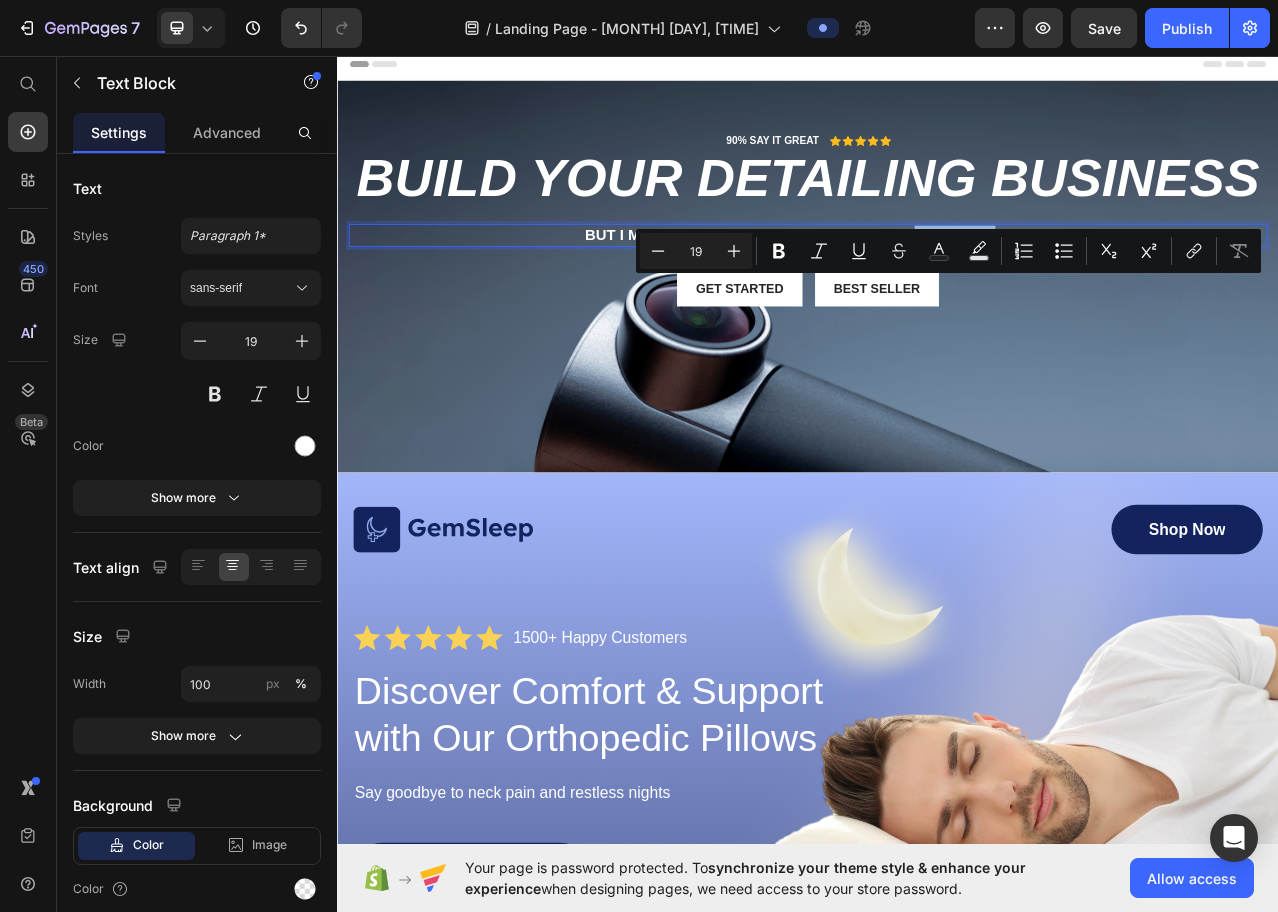 click on "But I must explain to you how all this mistaken idea" at bounding box center (937, 286) 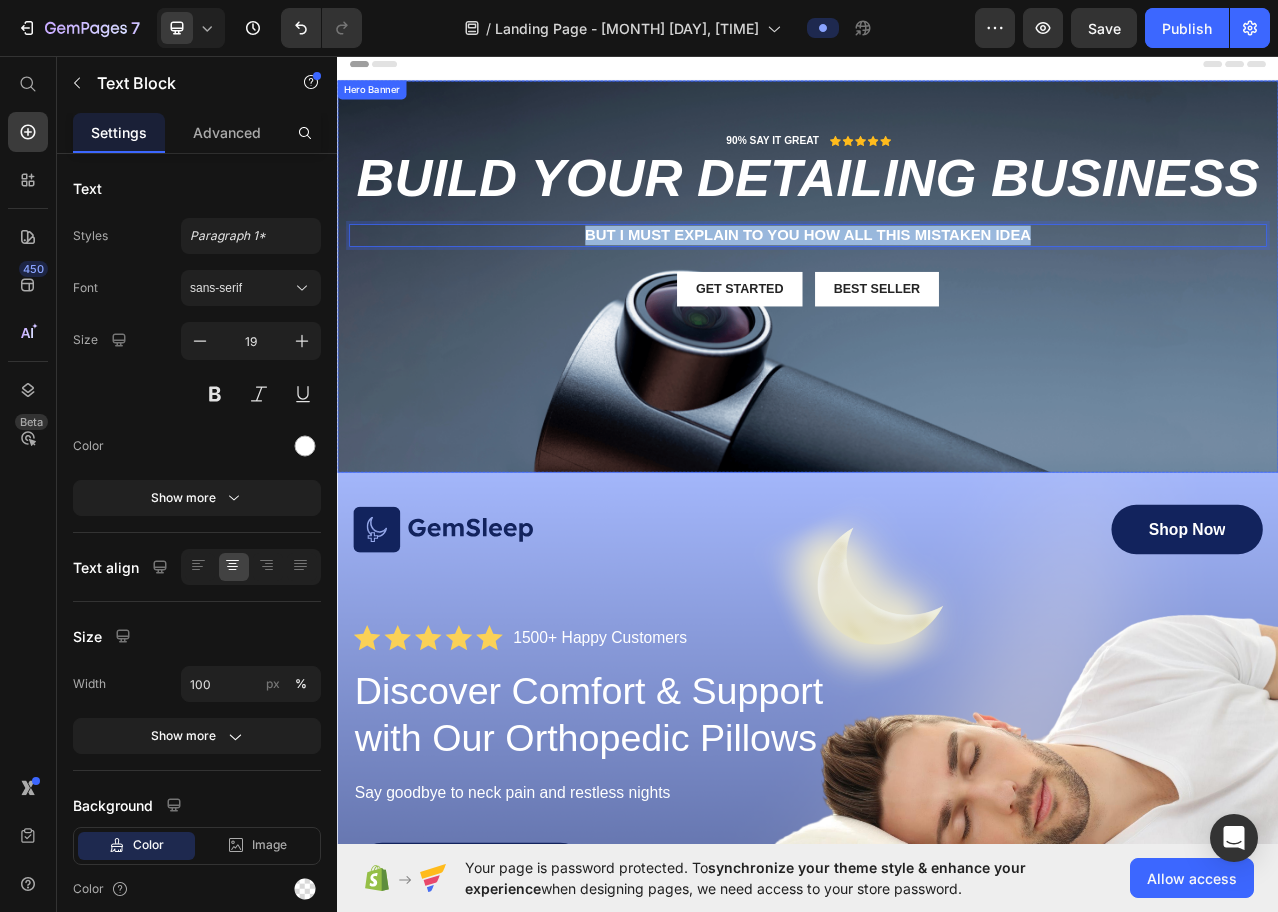 drag, startPoint x: 1214, startPoint y: 355, endPoint x: 920, endPoint y: 319, distance: 296.1959 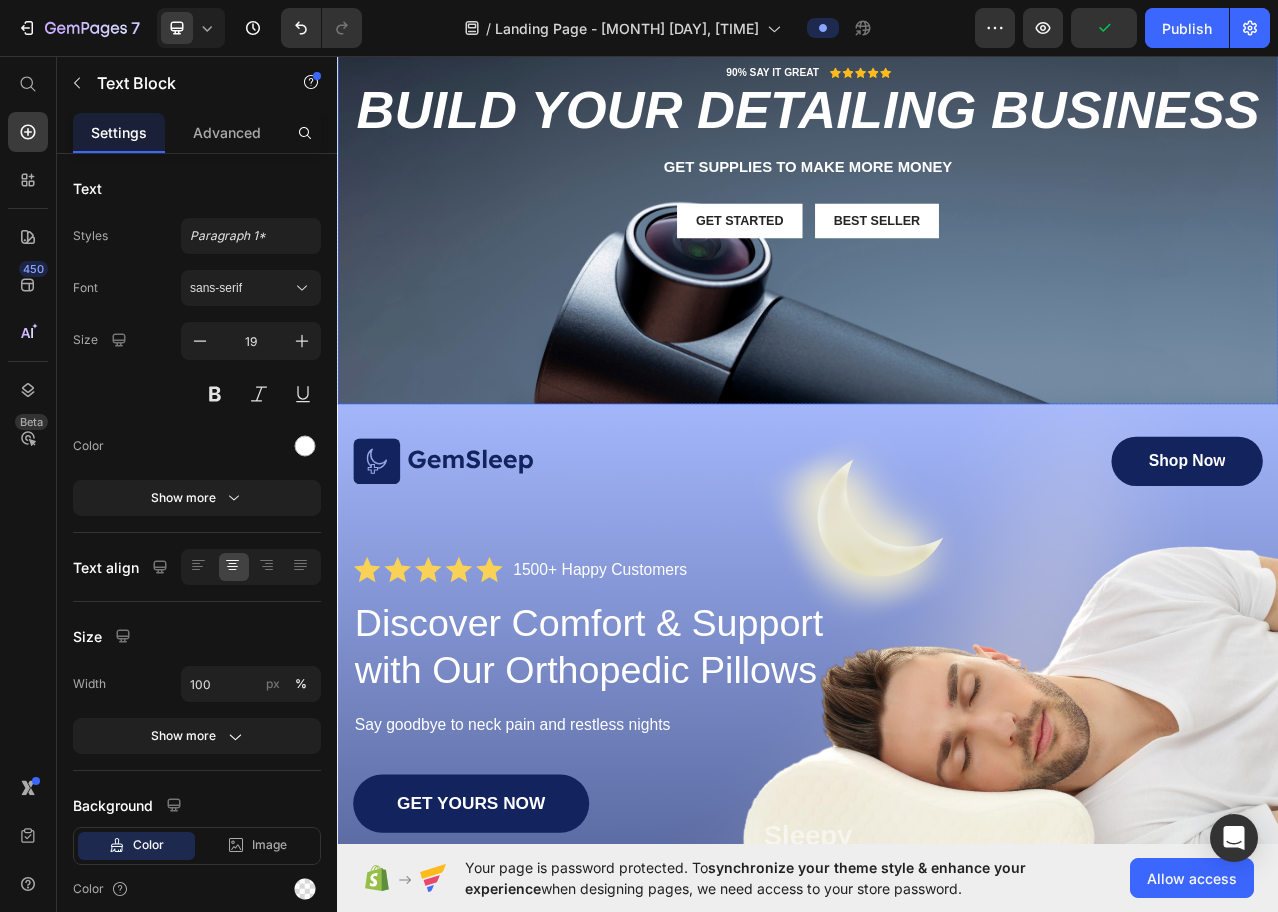 scroll, scrollTop: 0, scrollLeft: 0, axis: both 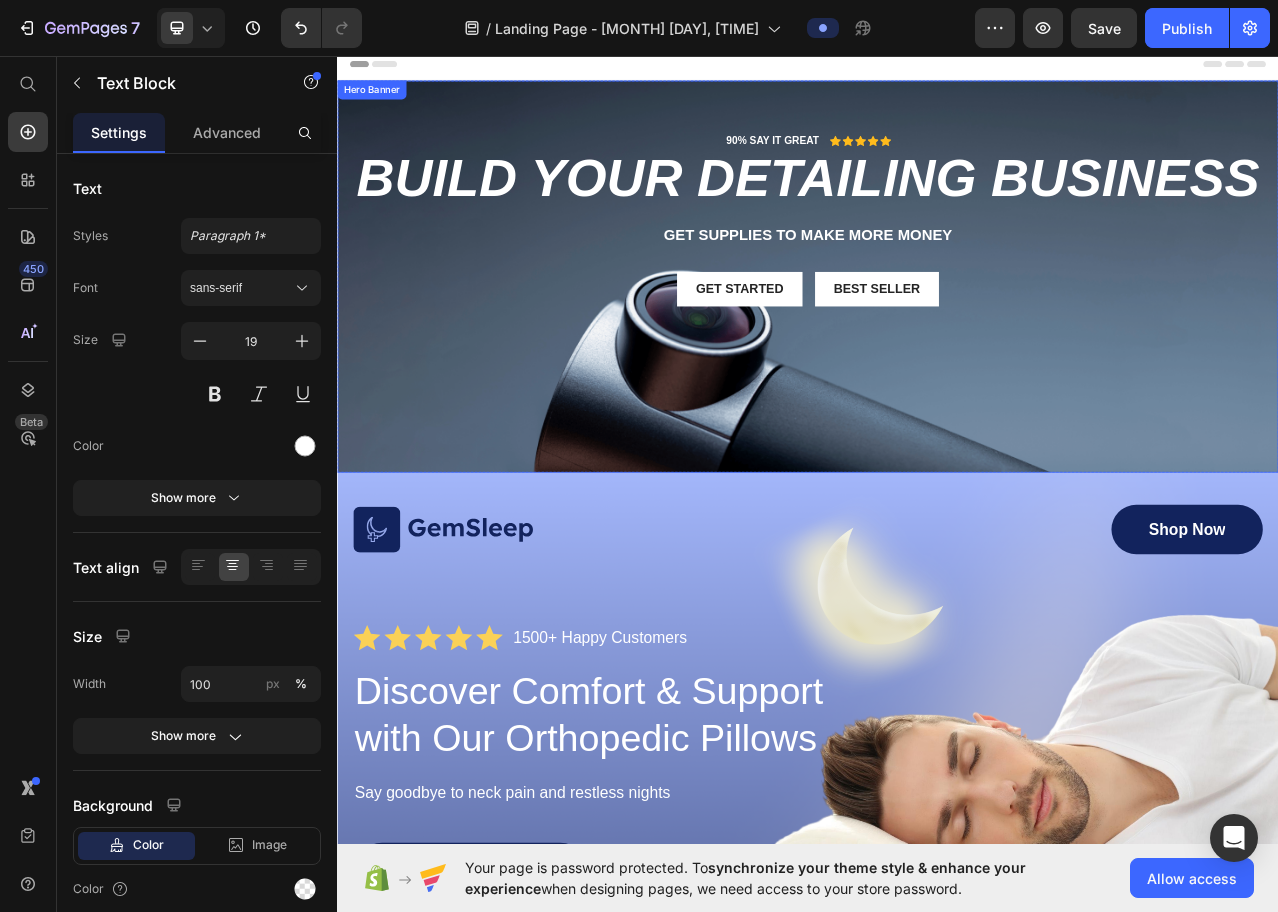 drag, startPoint x: 551, startPoint y: 371, endPoint x: 695, endPoint y: 395, distance: 145.9863 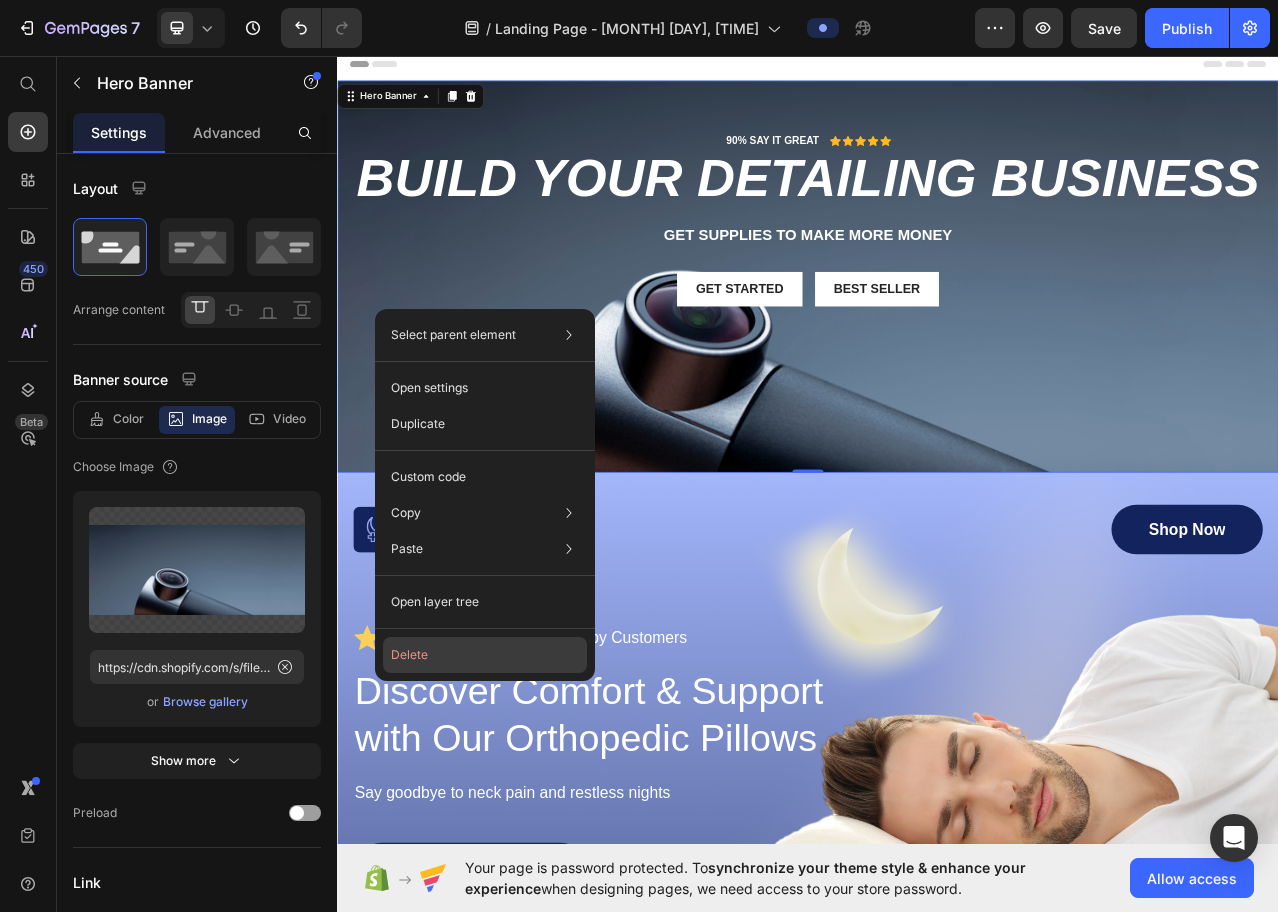 drag, startPoint x: 437, startPoint y: 653, endPoint x: 127, endPoint y: 761, distance: 328.27426 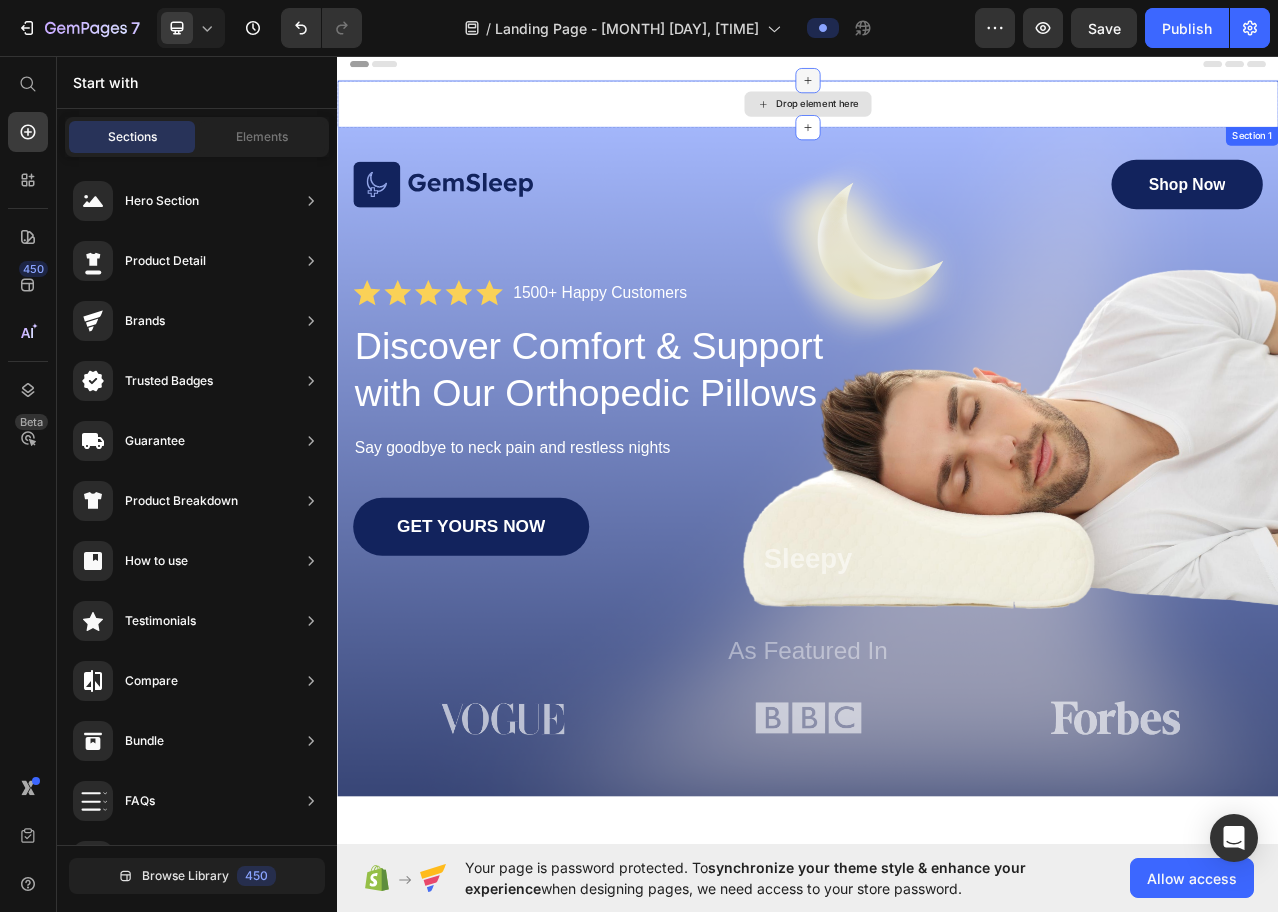 click at bounding box center (937, 89) 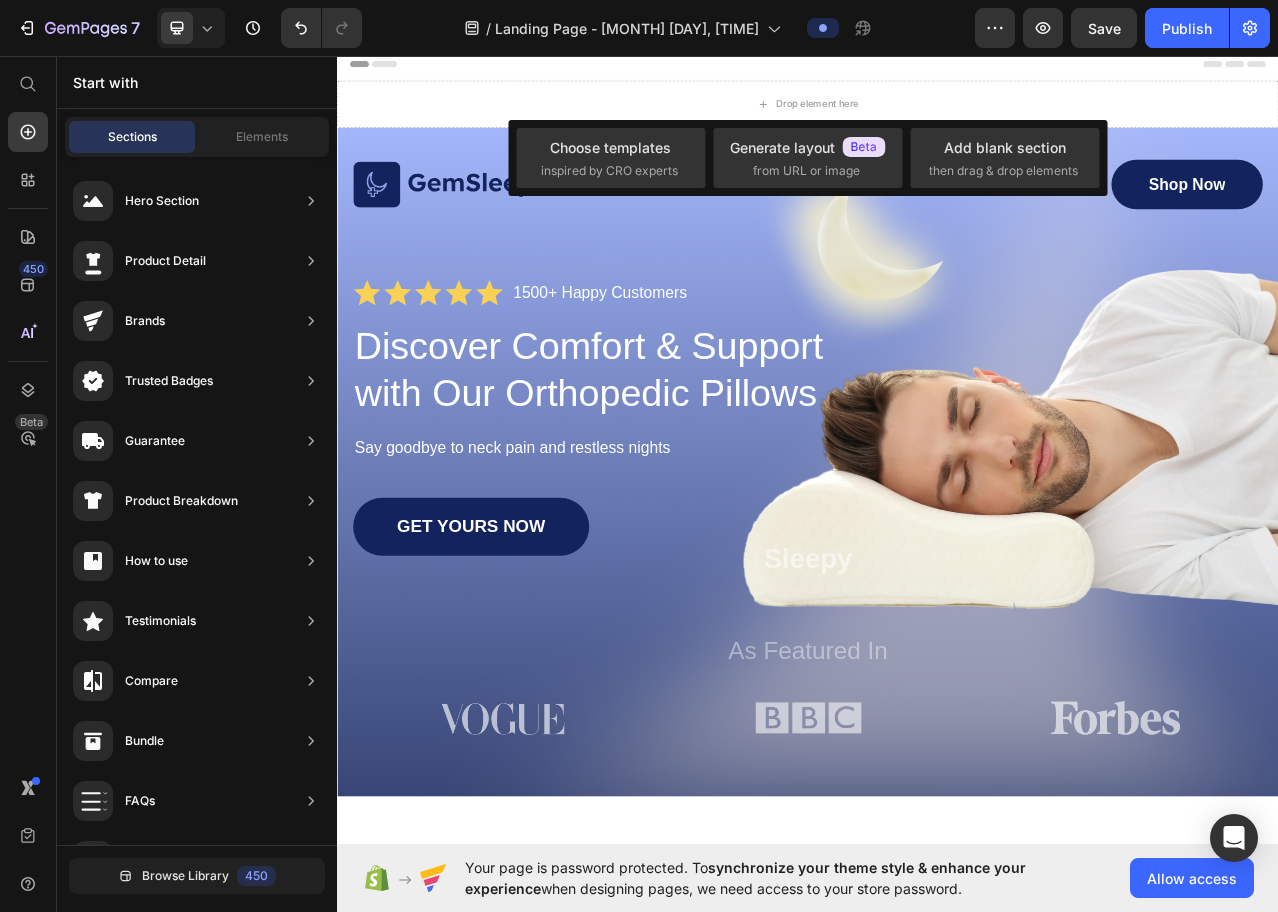 click on "Drop element here" at bounding box center (937, 119) 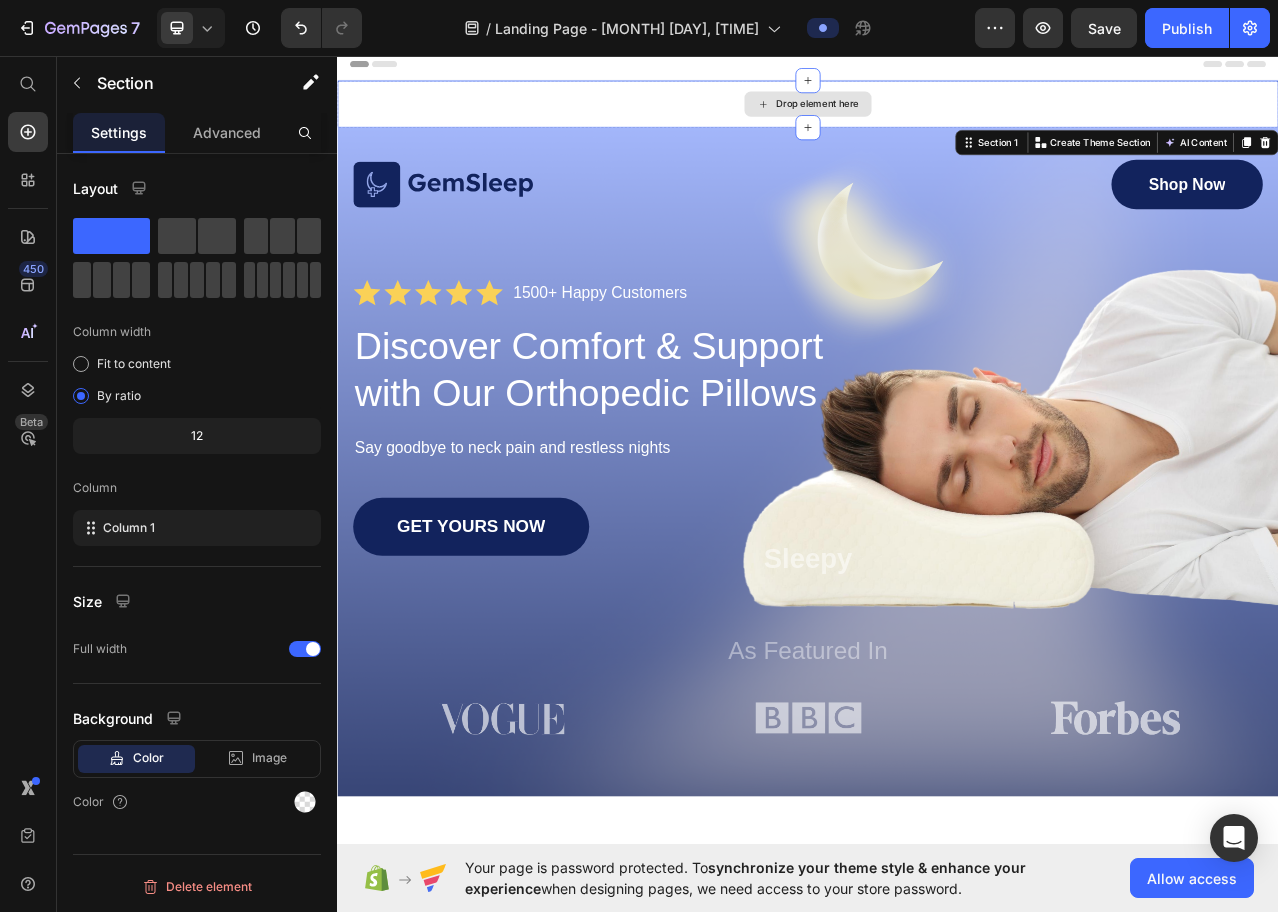 click on "Drop element here" at bounding box center [937, 119] 